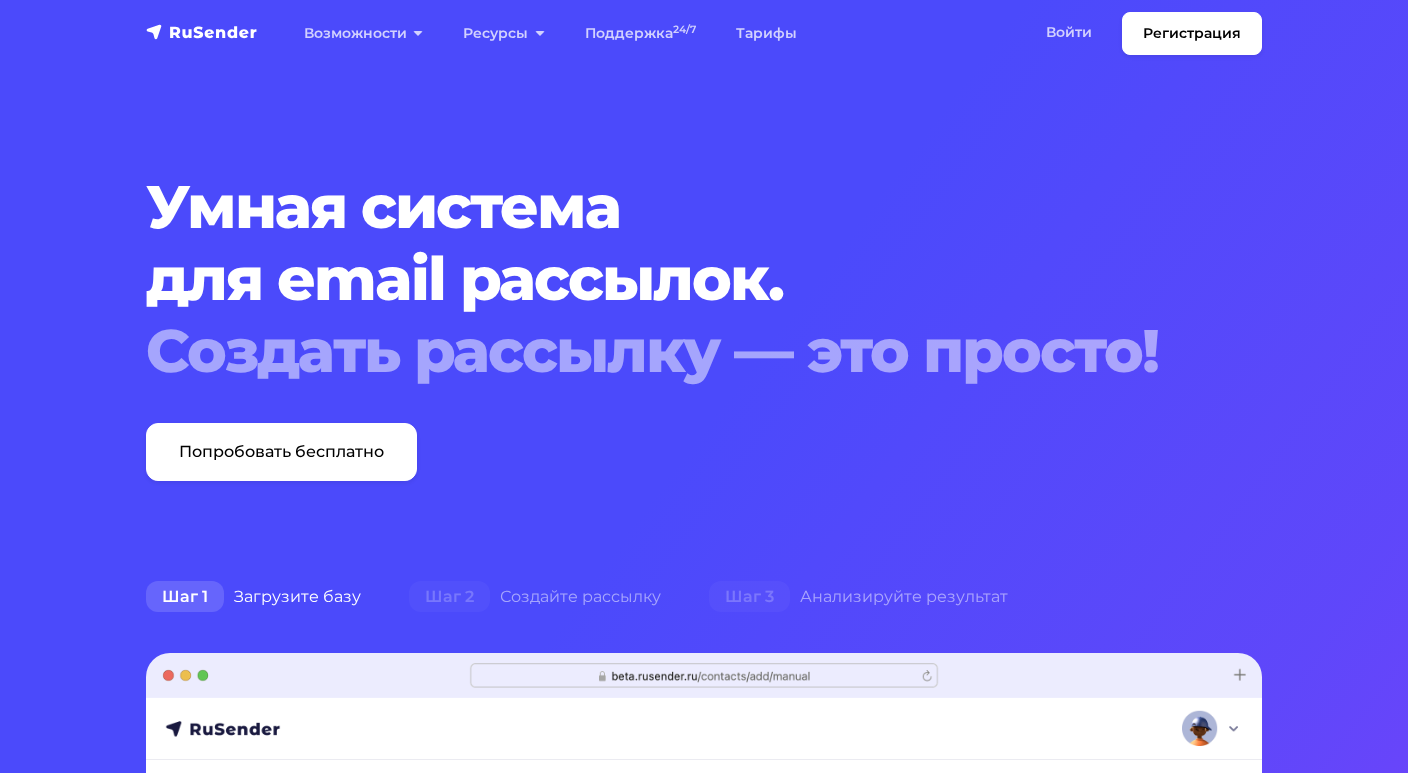 scroll, scrollTop: 0, scrollLeft: 0, axis: both 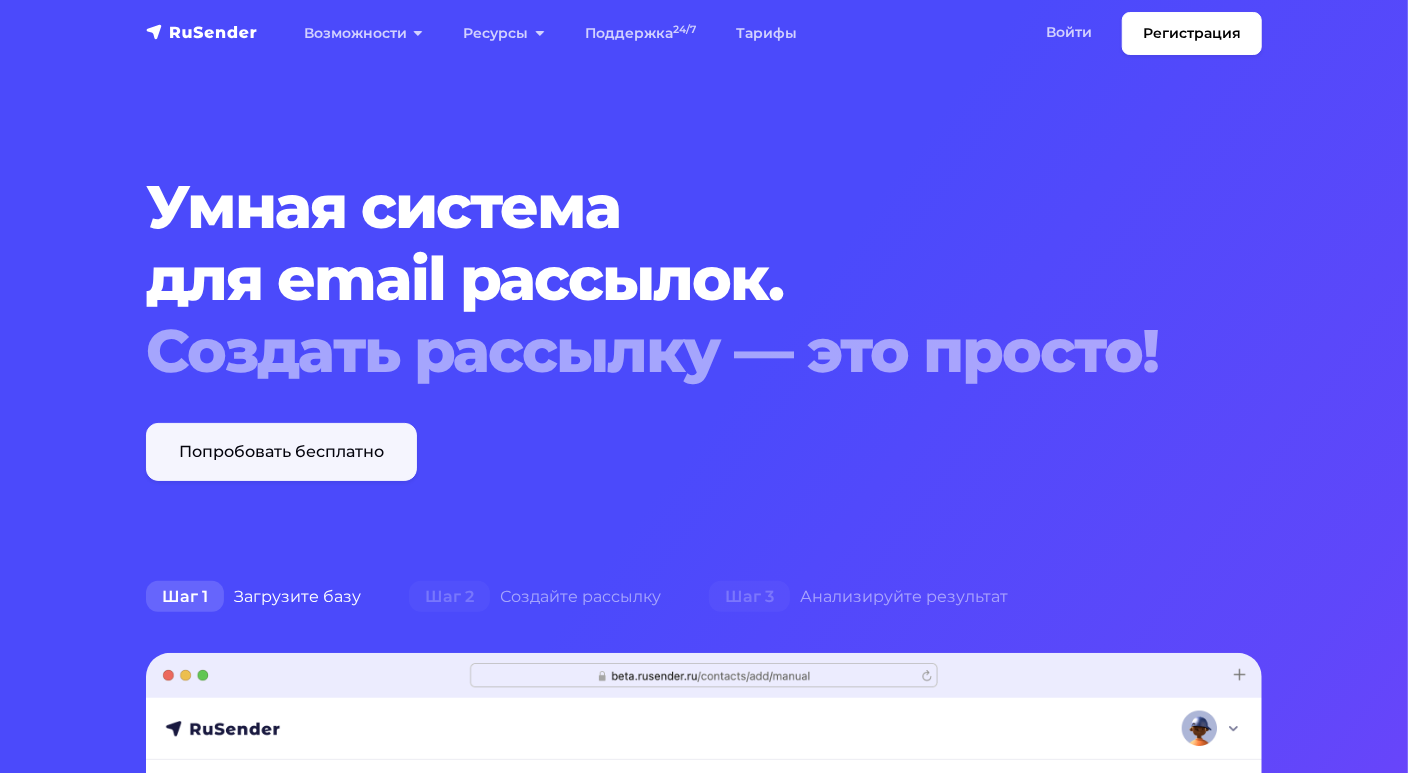 click on "Попробовать бесплатно" at bounding box center [281, 452] 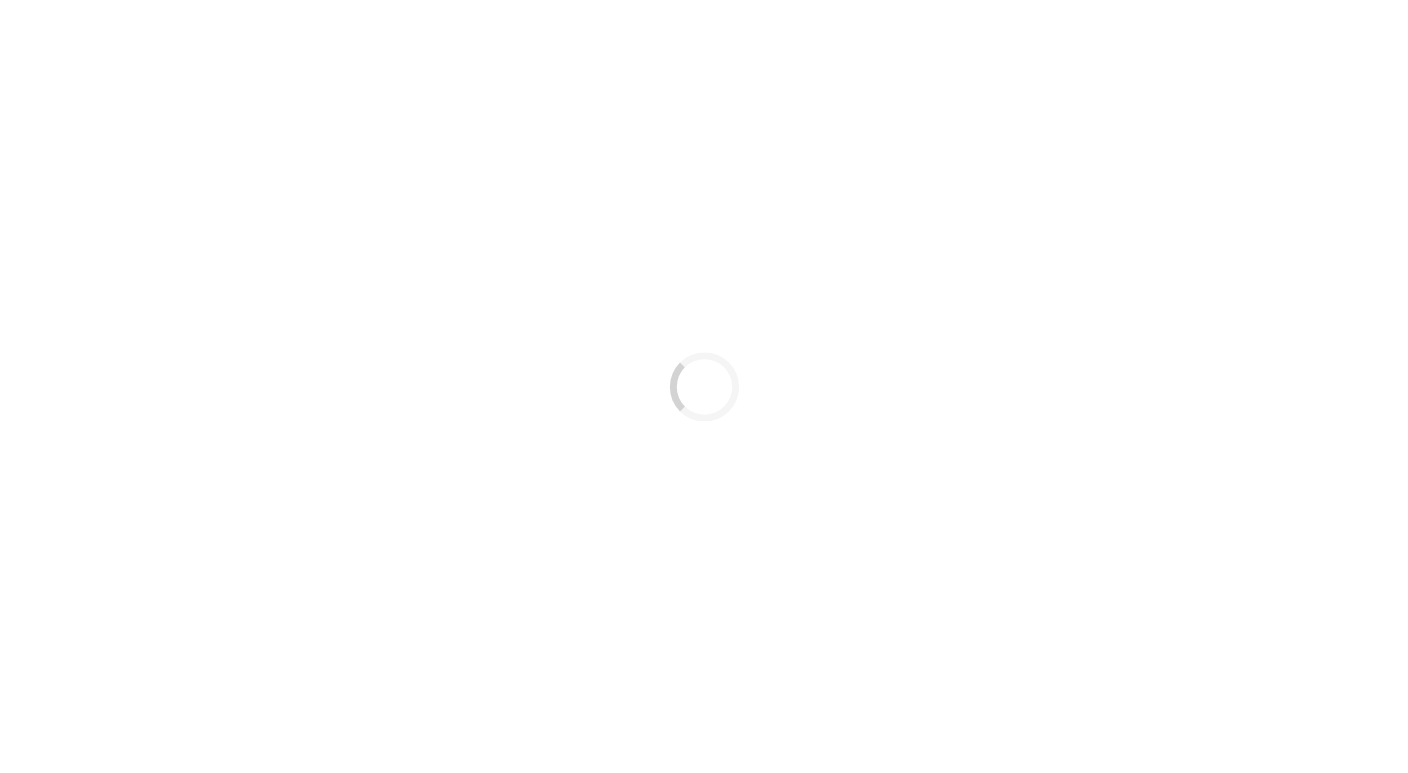 scroll, scrollTop: 0, scrollLeft: 0, axis: both 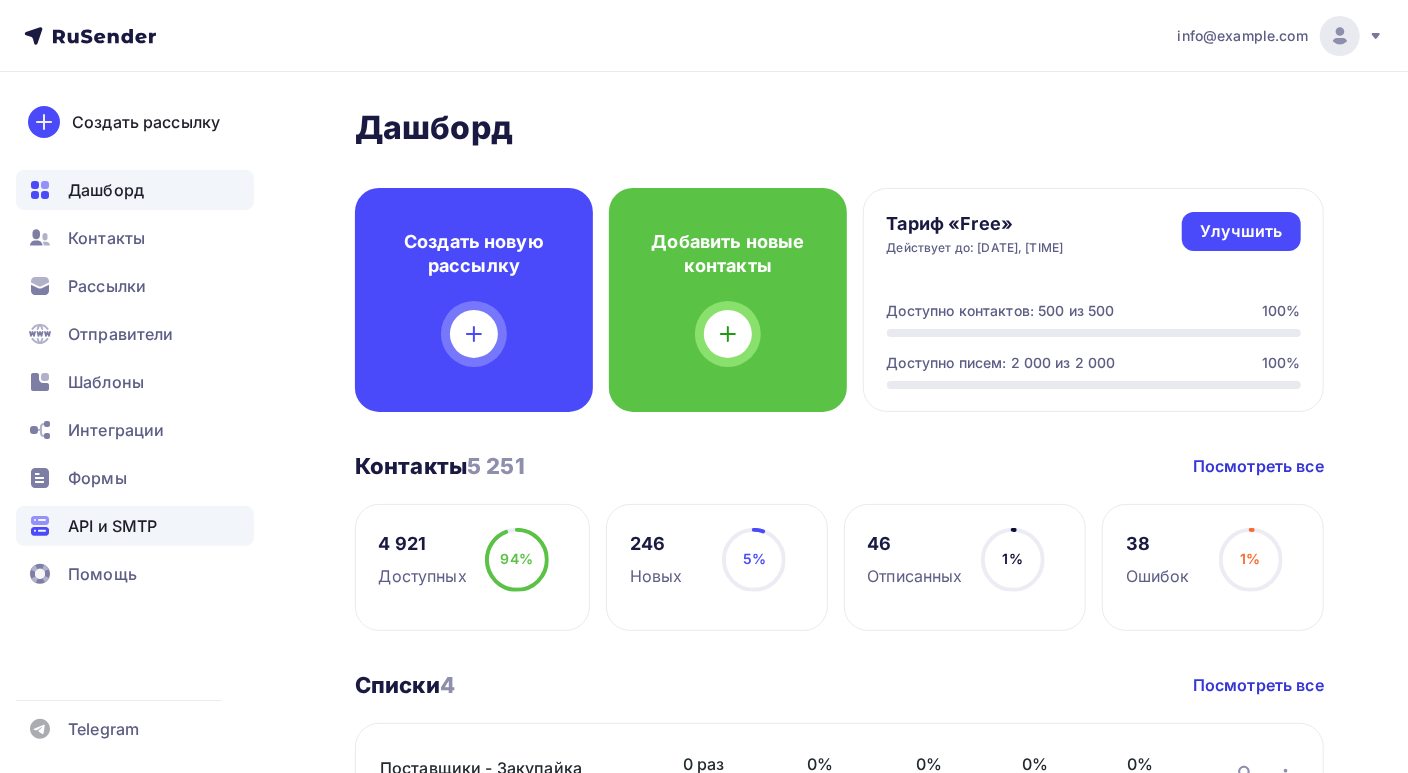 click on "API и SMTP" at bounding box center [112, 526] 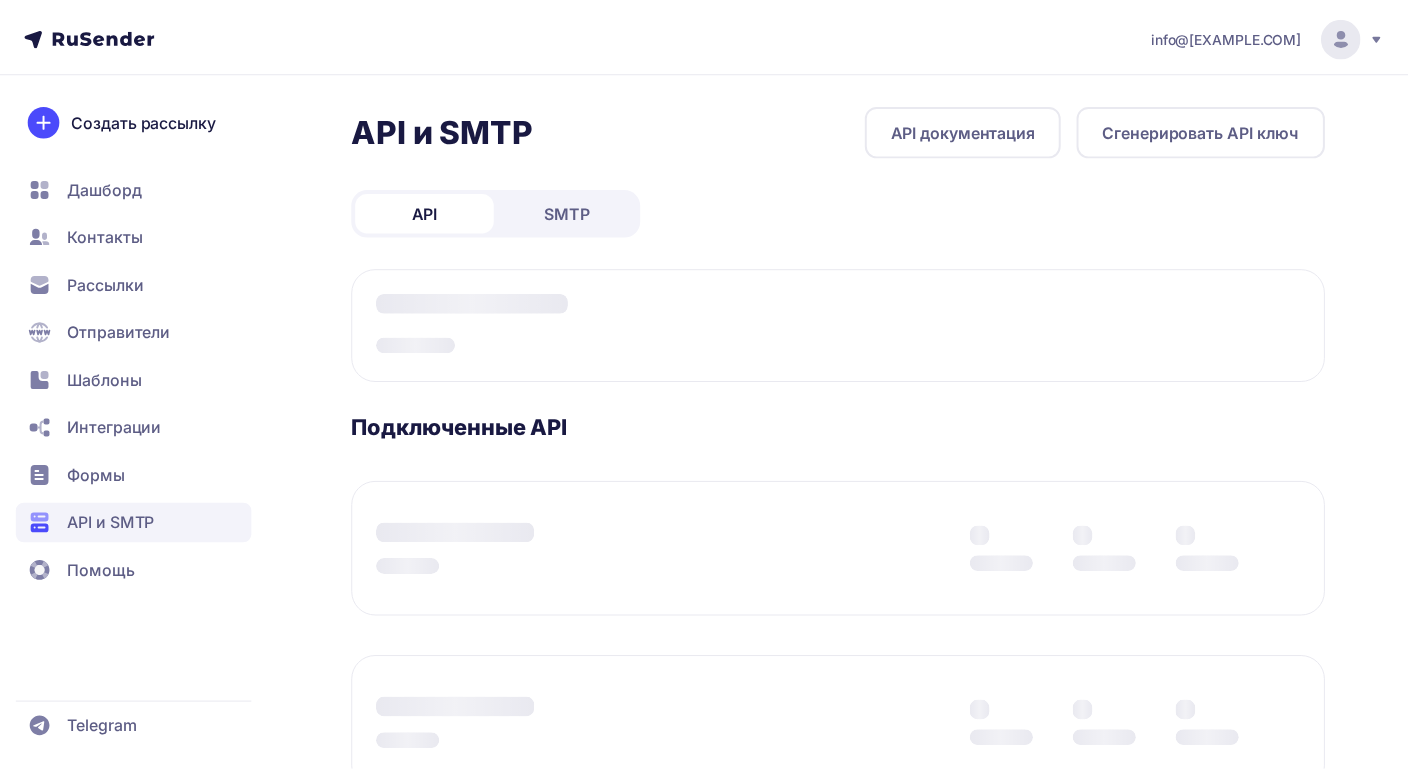 scroll, scrollTop: 0, scrollLeft: 0, axis: both 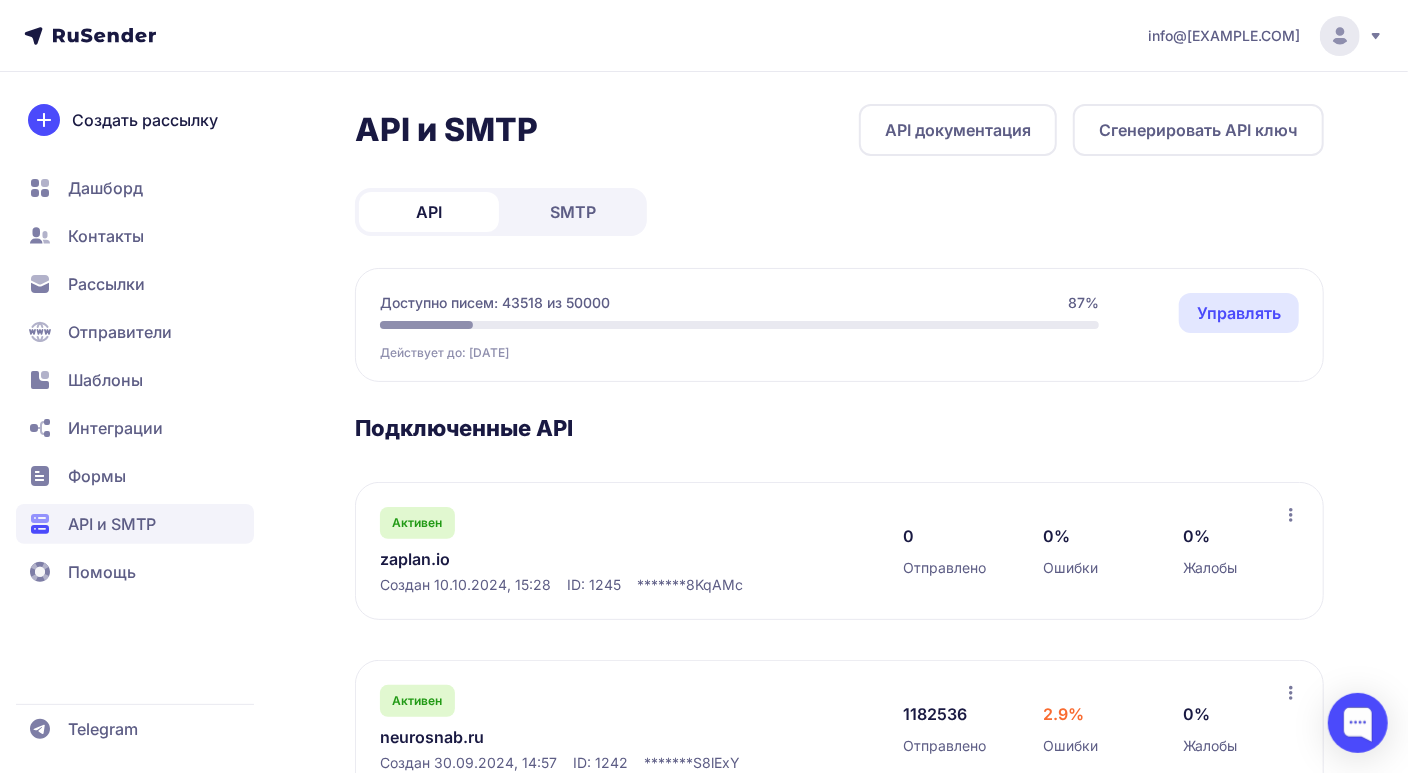click on "SMTP" at bounding box center [573, 212] 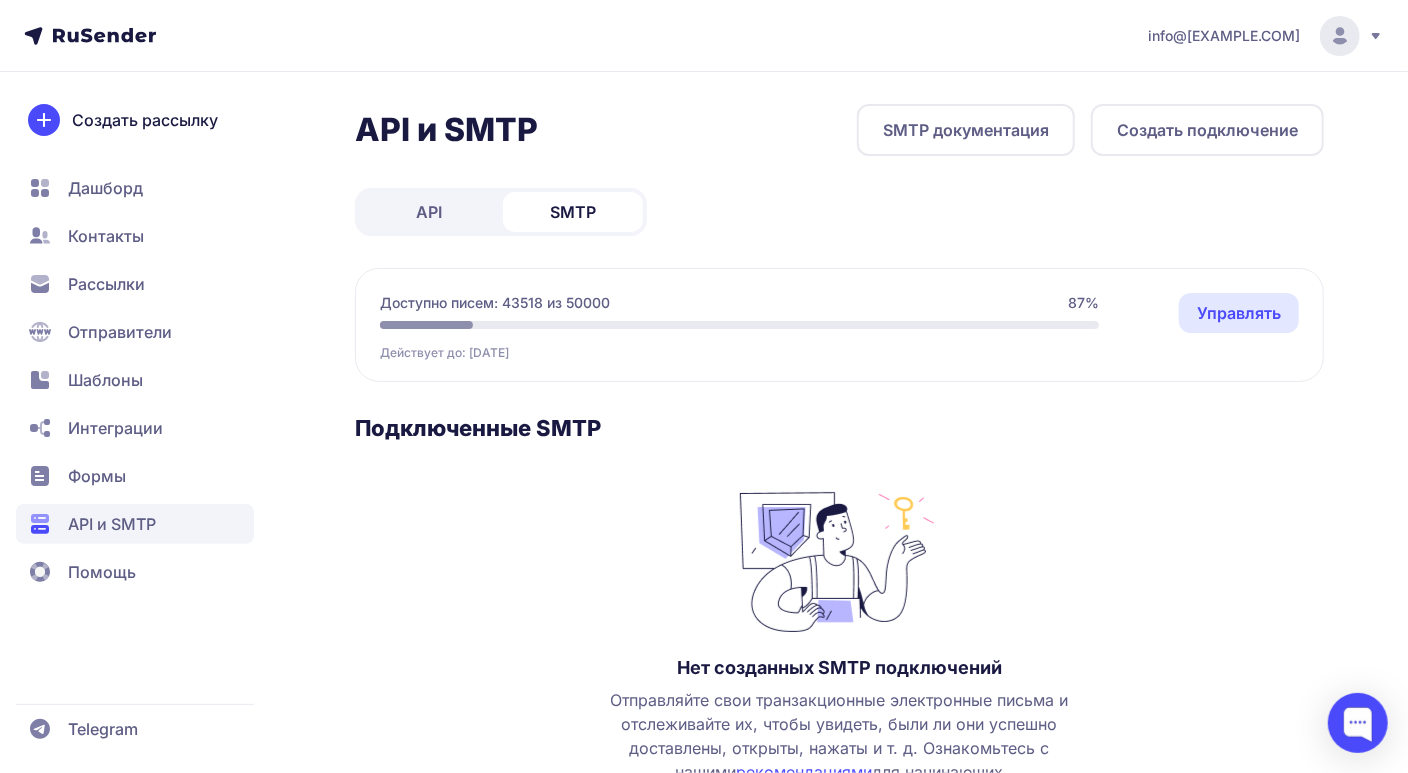 click on "API" 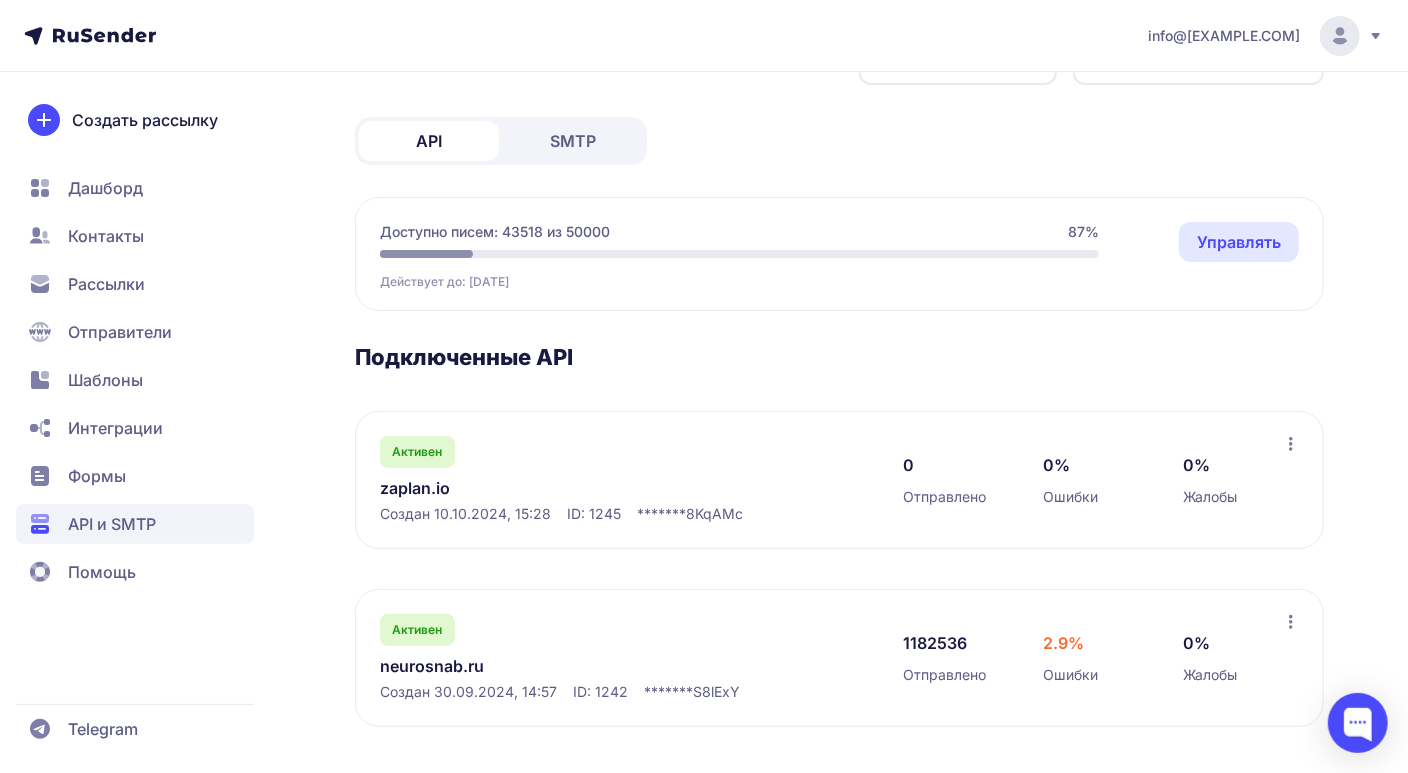 scroll, scrollTop: 72, scrollLeft: 0, axis: vertical 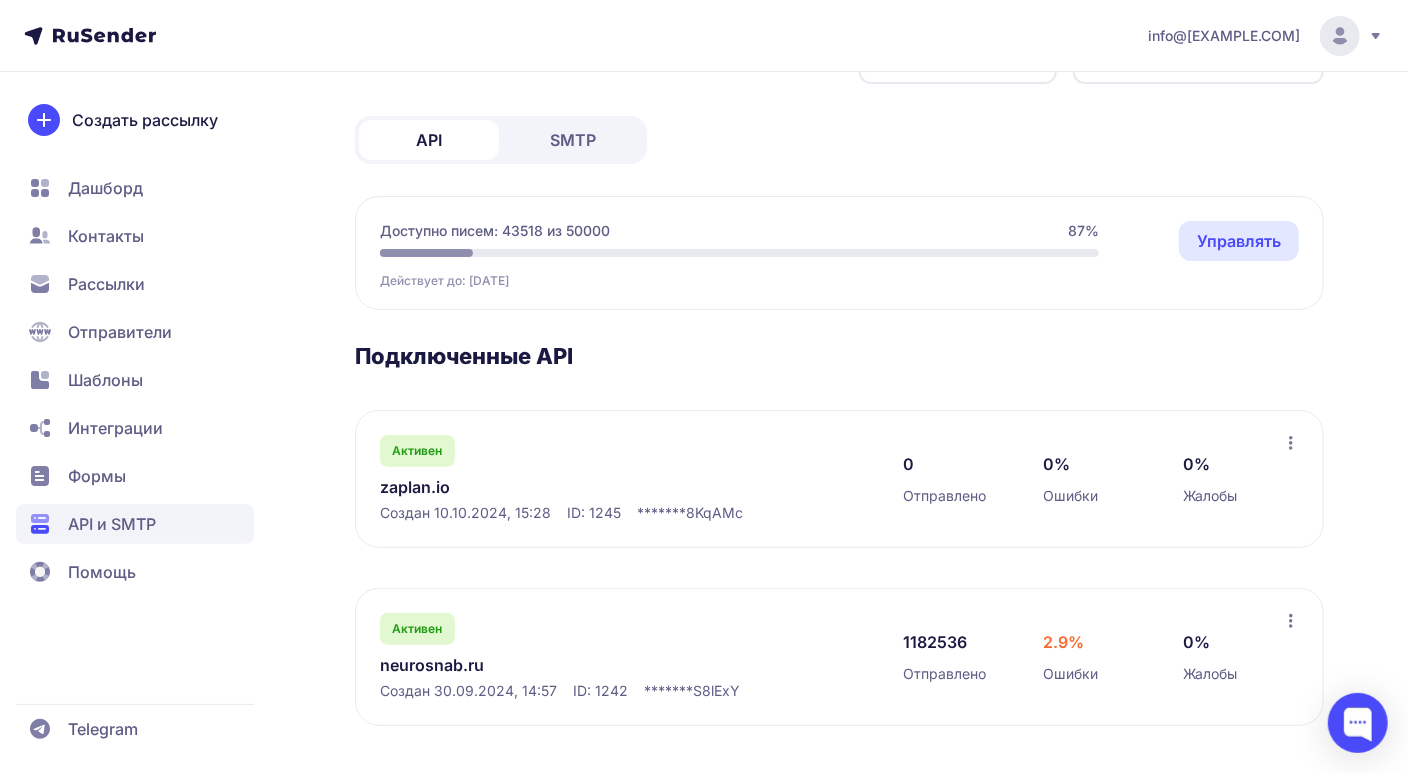 click on "neurosnab.ru" at bounding box center [585, 665] 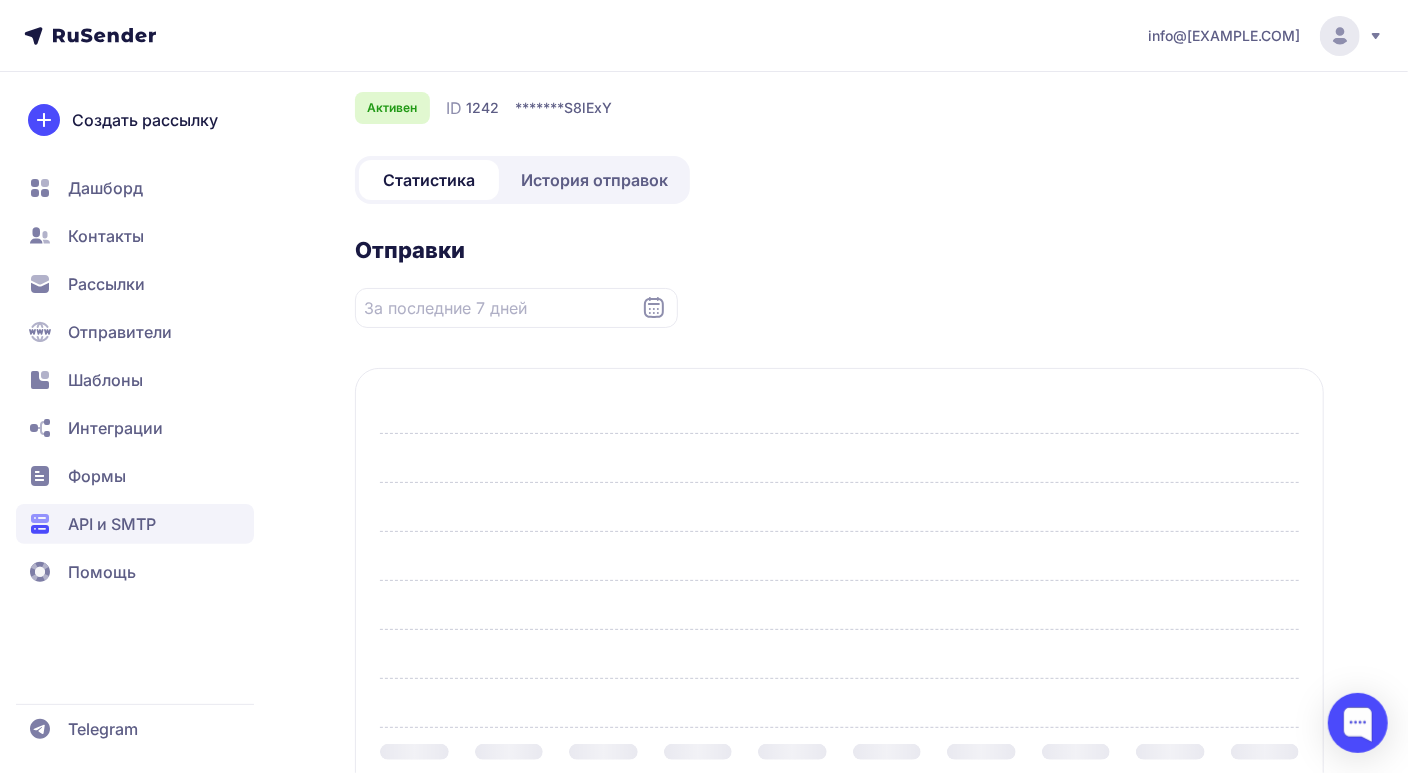 scroll, scrollTop: 0, scrollLeft: 0, axis: both 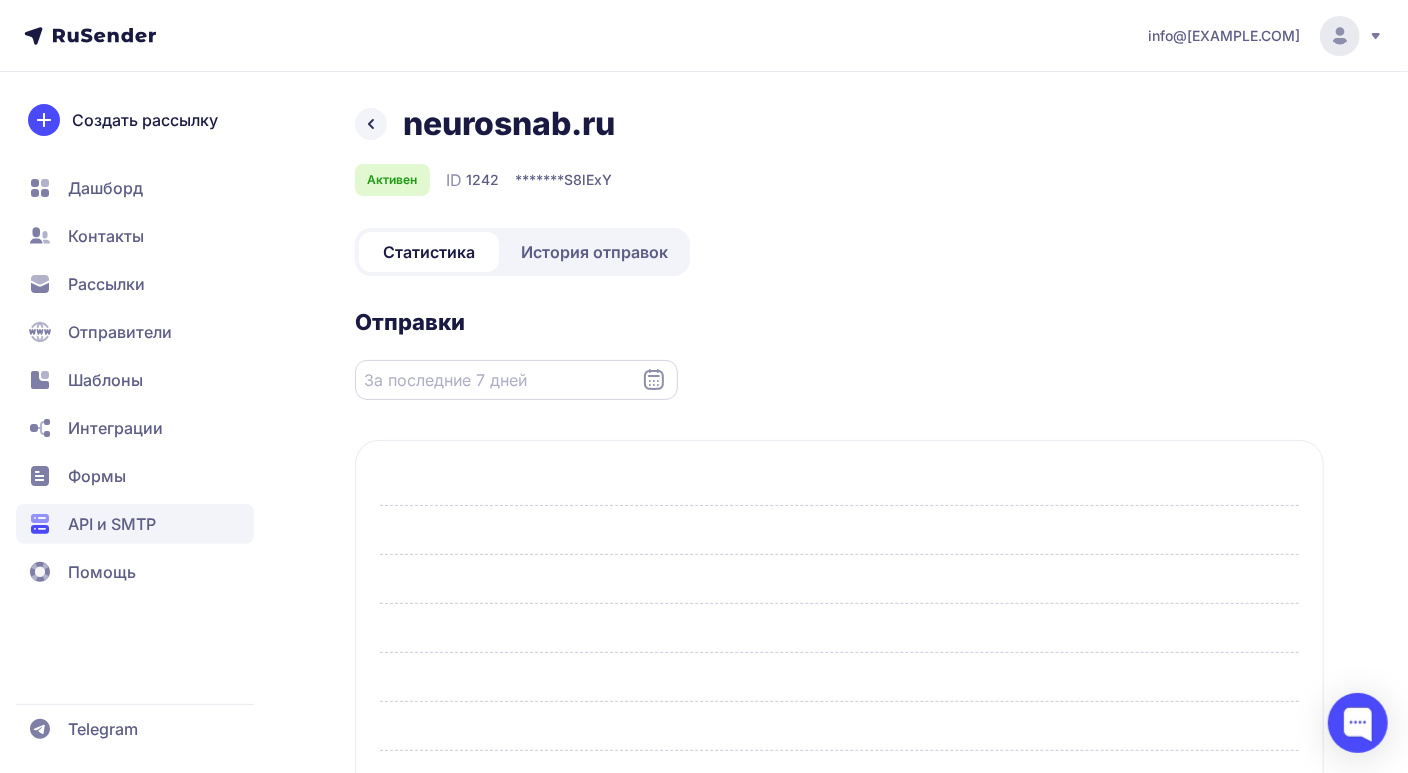click at bounding box center (516, 380) 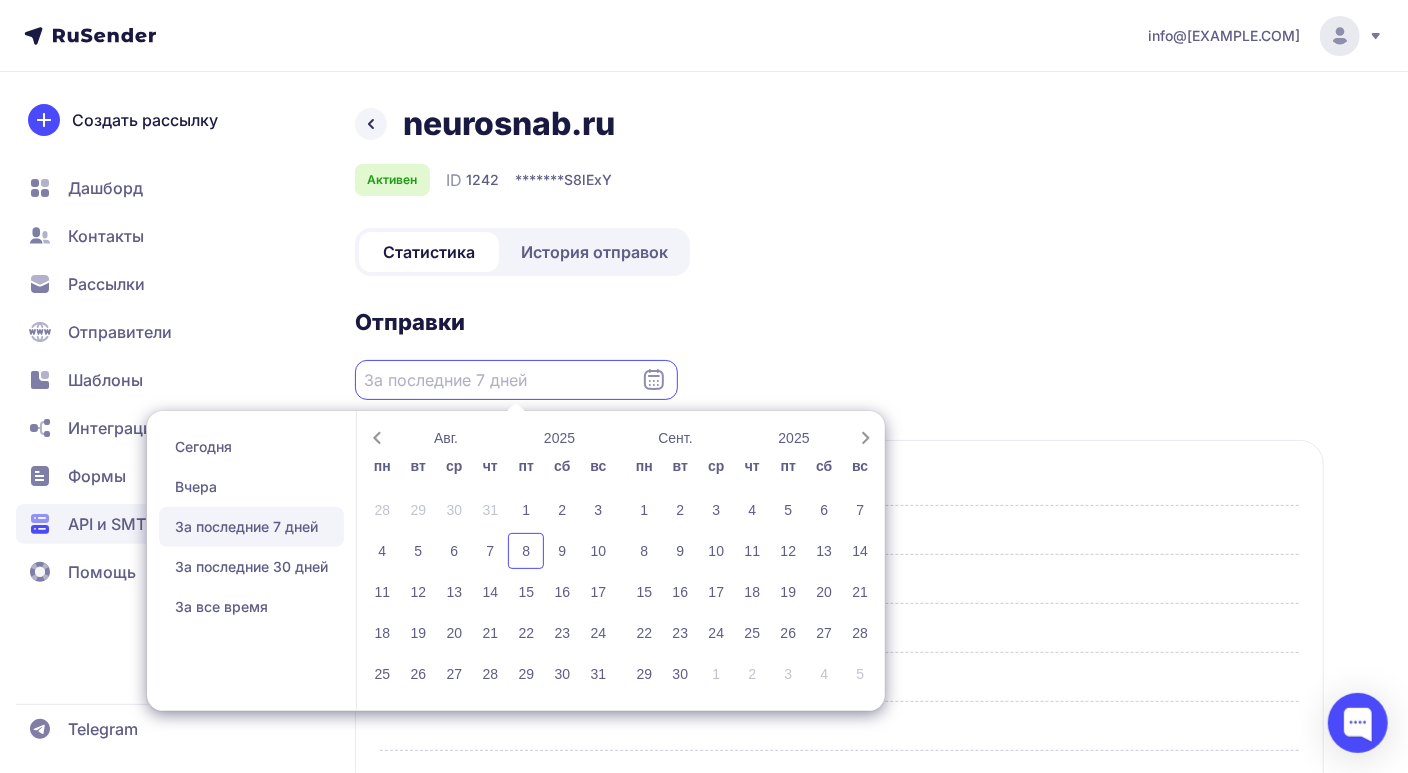 click on "Нет отправителей Сегодня Вчера За последние 7 дней За последние 30 дней За все время Авг. 2025 пн вт ср чт пт сб вс 28 29 30 31 1 2 3 4 5 6 7 8 9 10 11 12 13 14 15 16 17 18 19 20 21 22 23 24 25 26 27 28 29 30 31 Сент. 2025 пн вт ср чт пт сб вс 1 2 3 4 5 6 7 8 9 10 11 12 13 14 15 16 17 18 19 20 21 22 23 24 25 26 27 28 29 30 1 2 3 4 5" at bounding box center [839, 380] 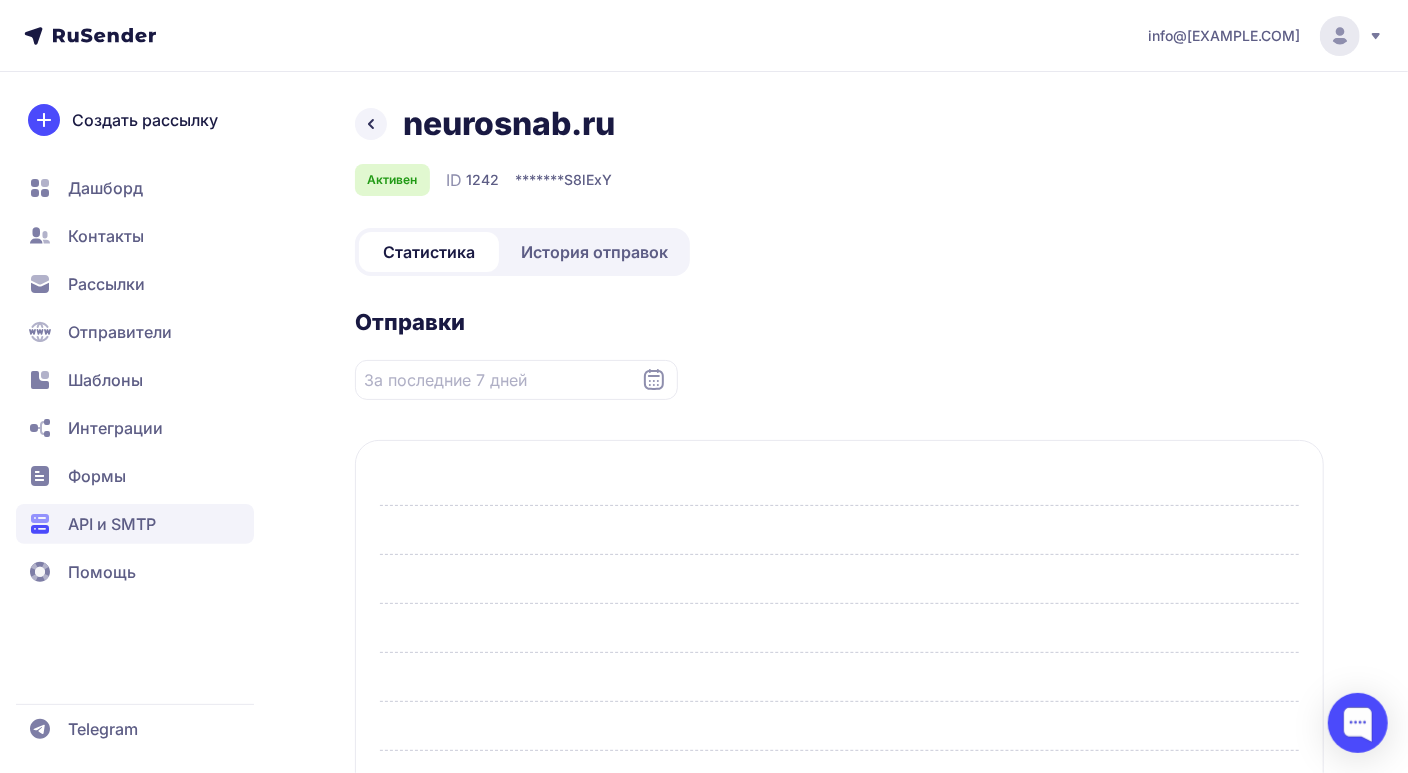 click on "История отправок" 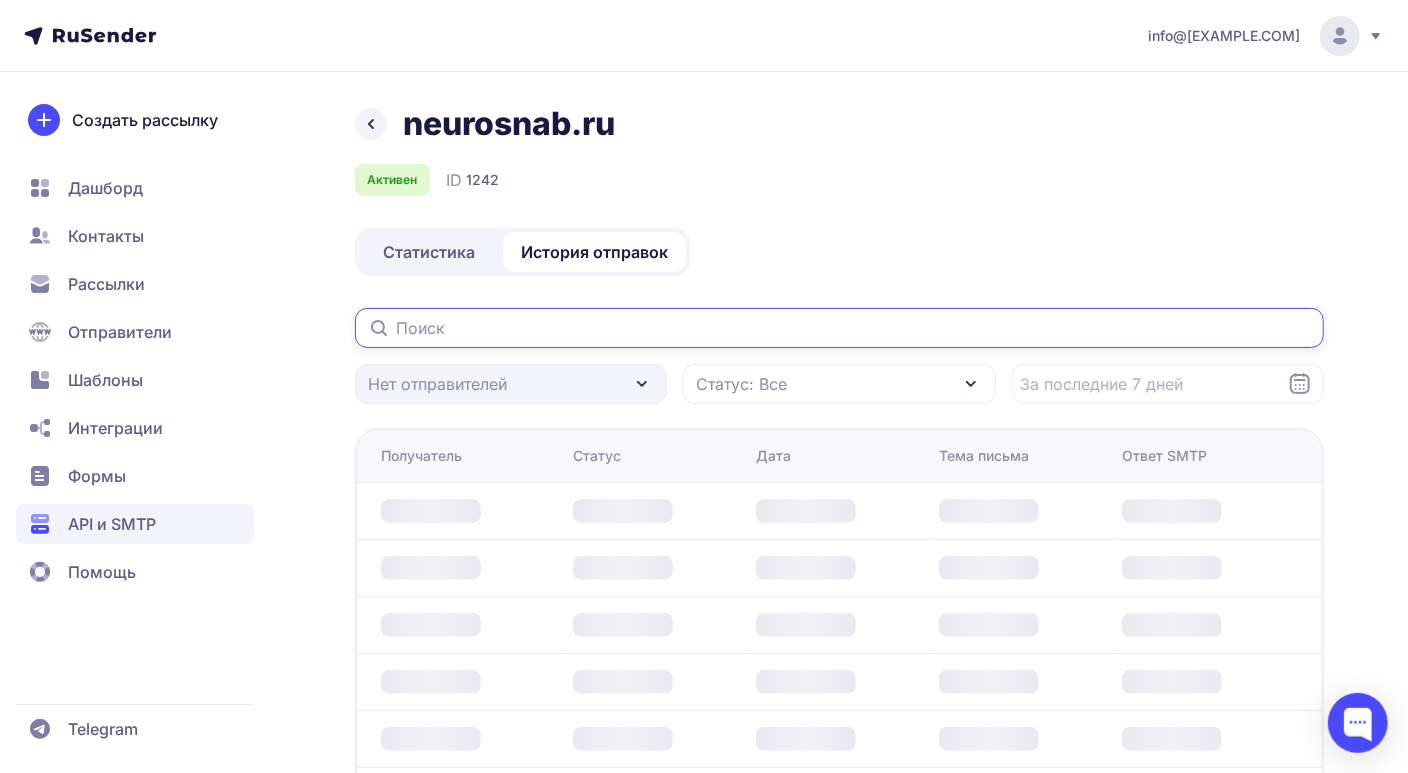 click at bounding box center (839, 328) 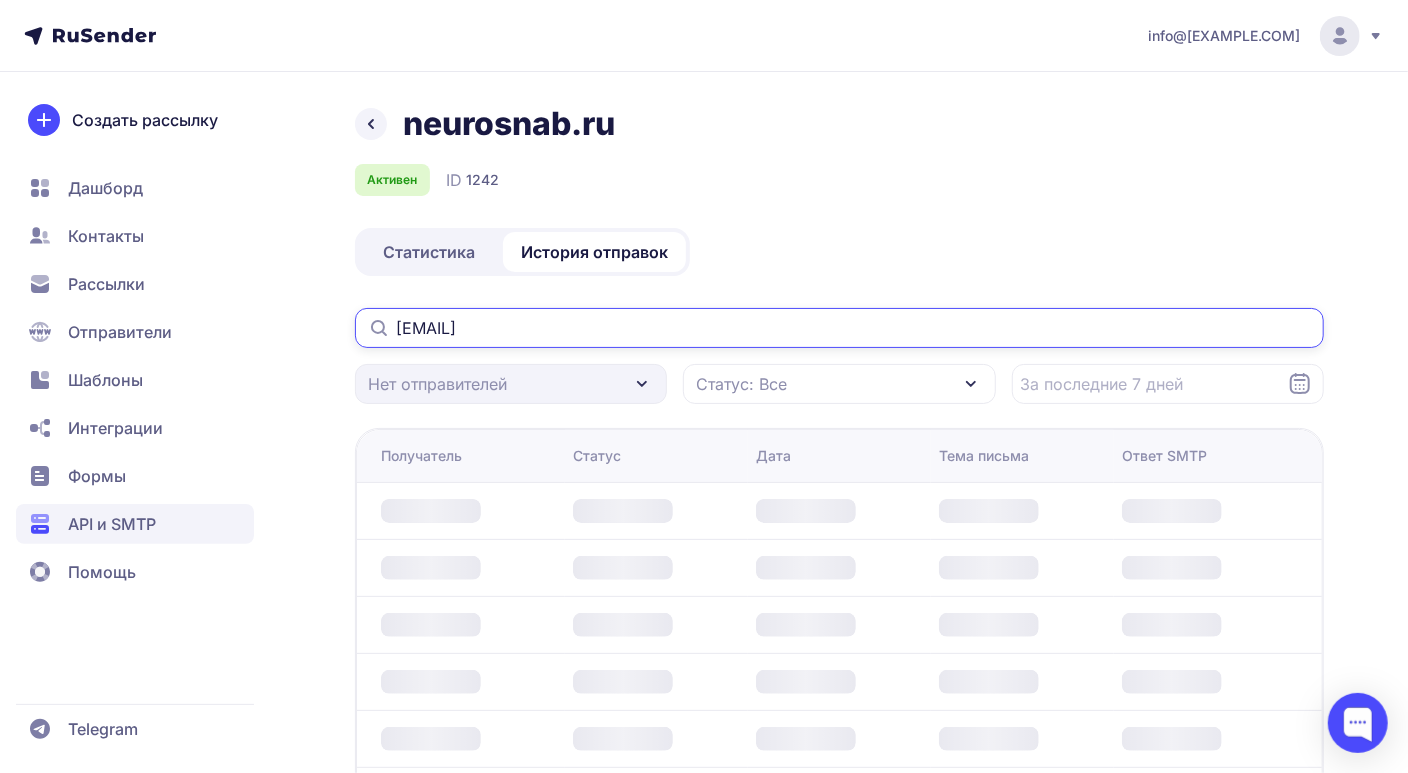 click on "[EMAIL]" at bounding box center (839, 328) 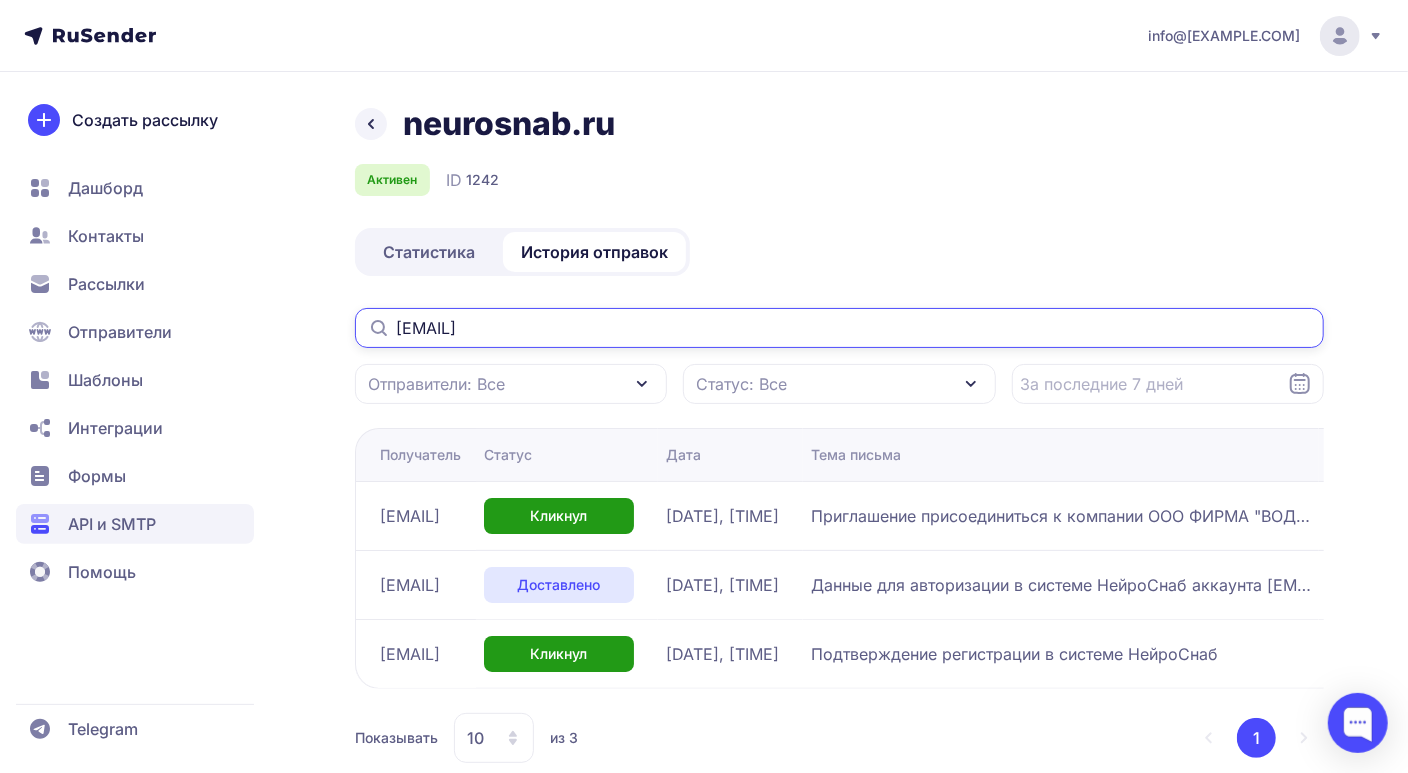 click on "[EMAIL]" at bounding box center [839, 328] 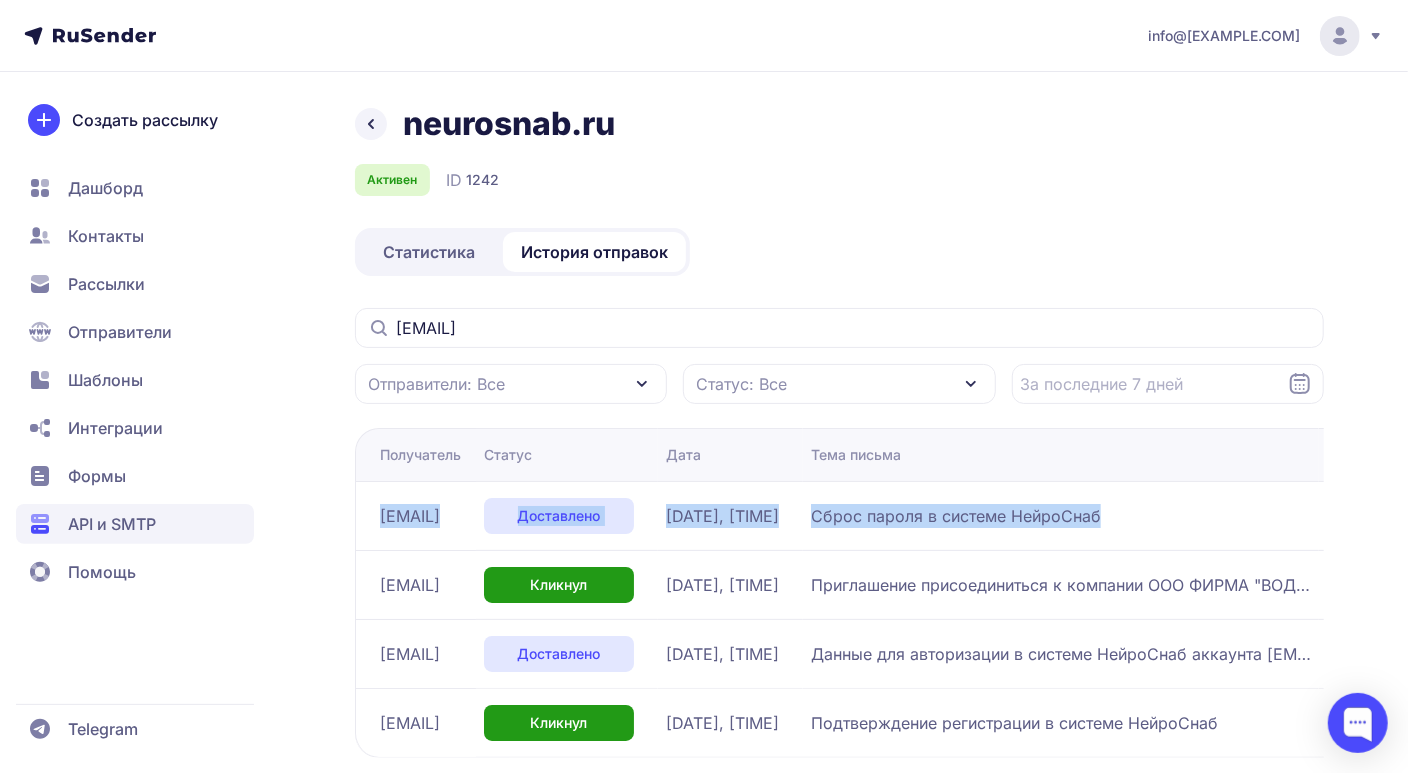 drag, startPoint x: 1292, startPoint y: 506, endPoint x: 374, endPoint y: 517, distance: 918.0659 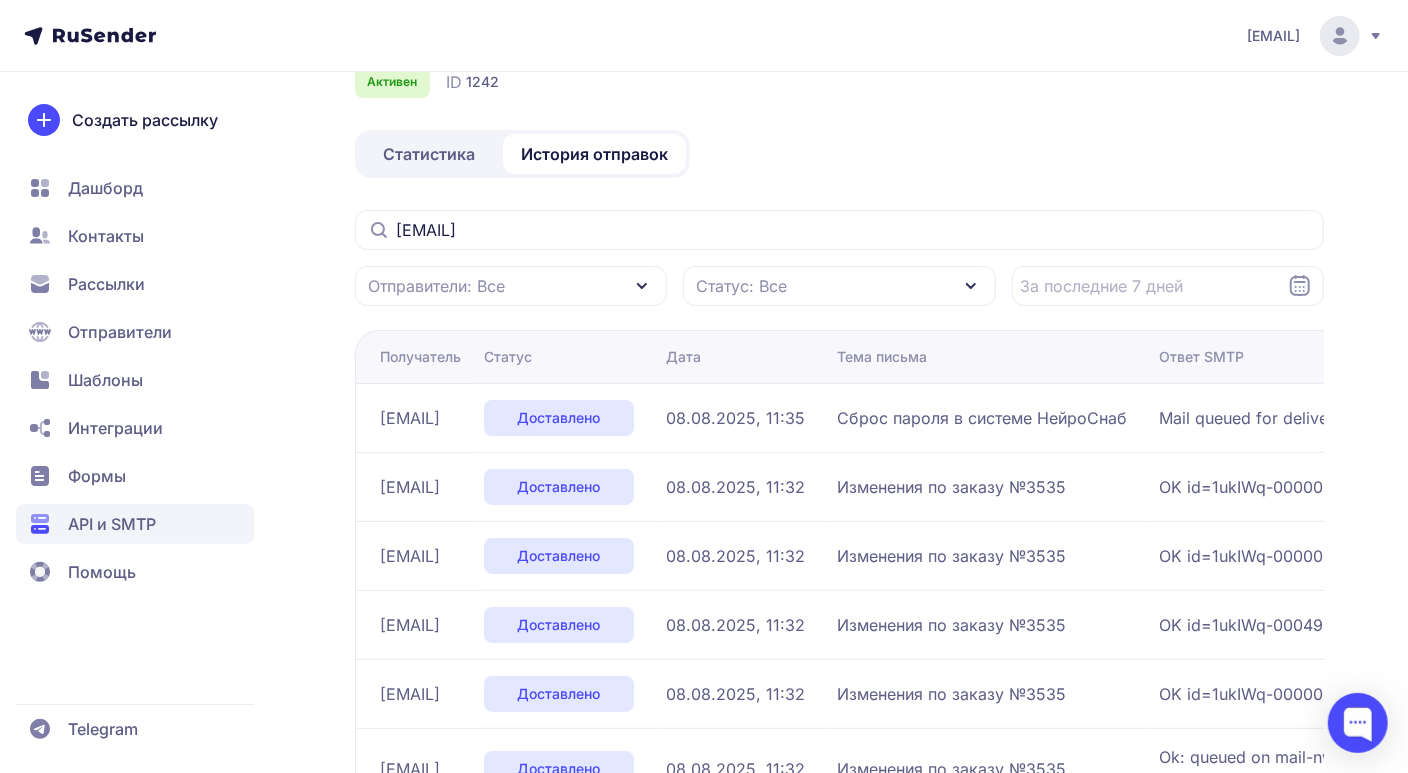 scroll, scrollTop: 99, scrollLeft: 0, axis: vertical 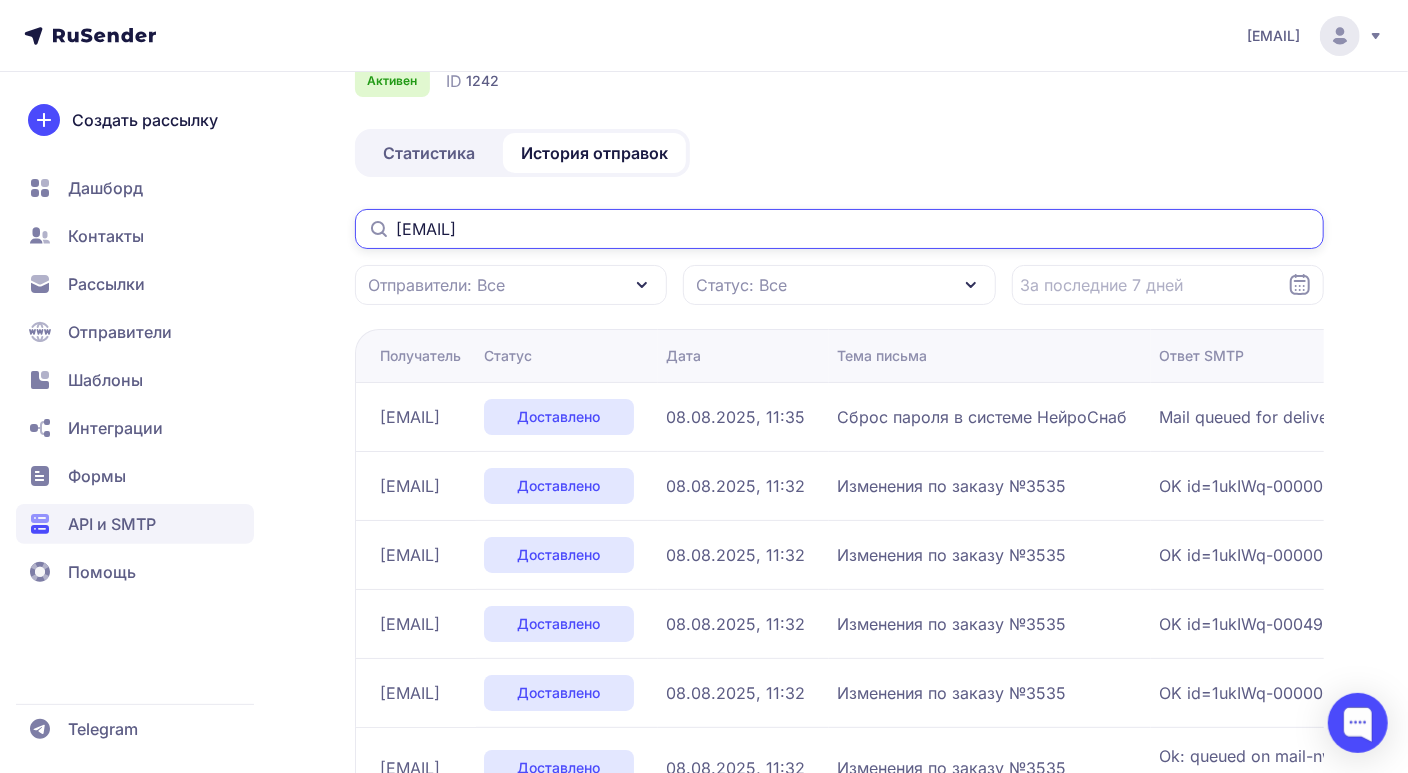 click on "[EMAIL]" at bounding box center (839, 229) 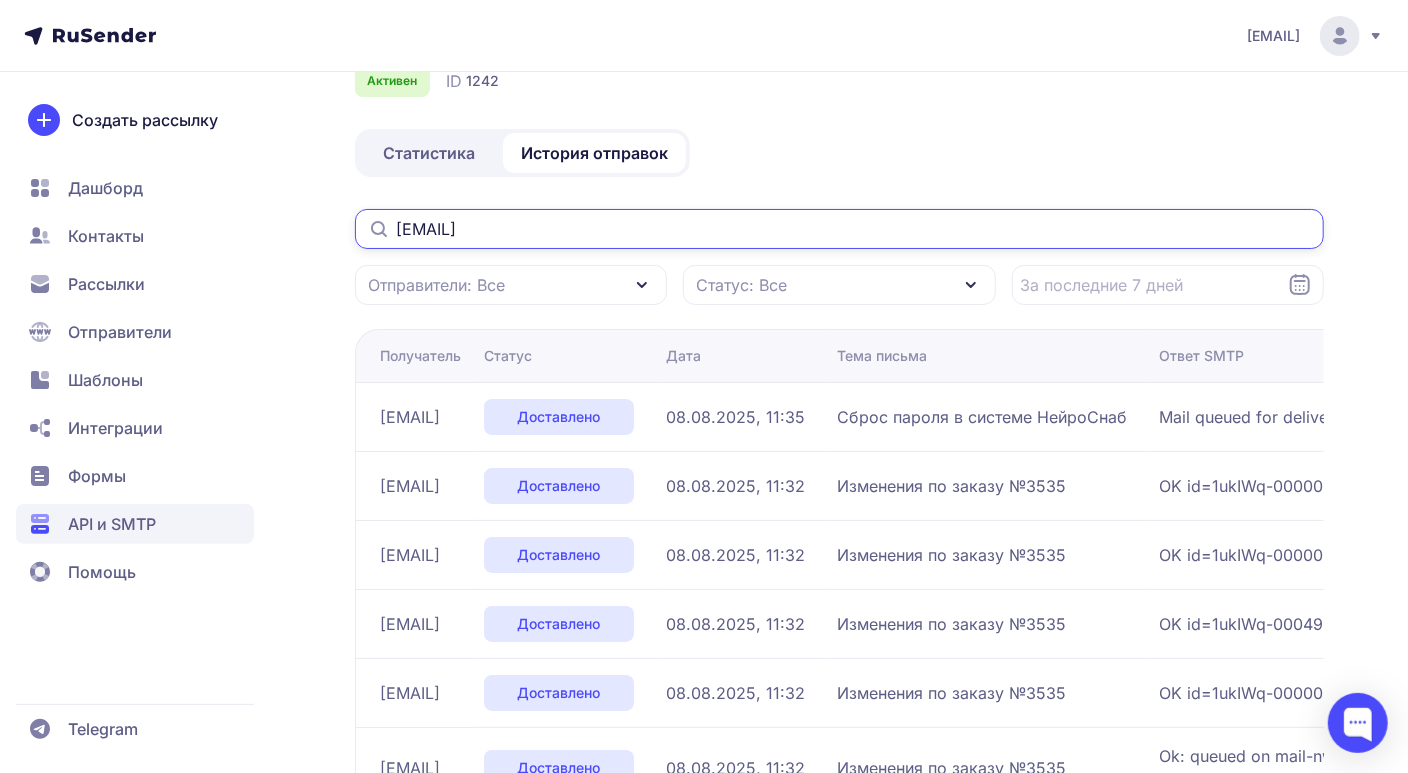 click on "[EMAIL]" at bounding box center [839, 229] 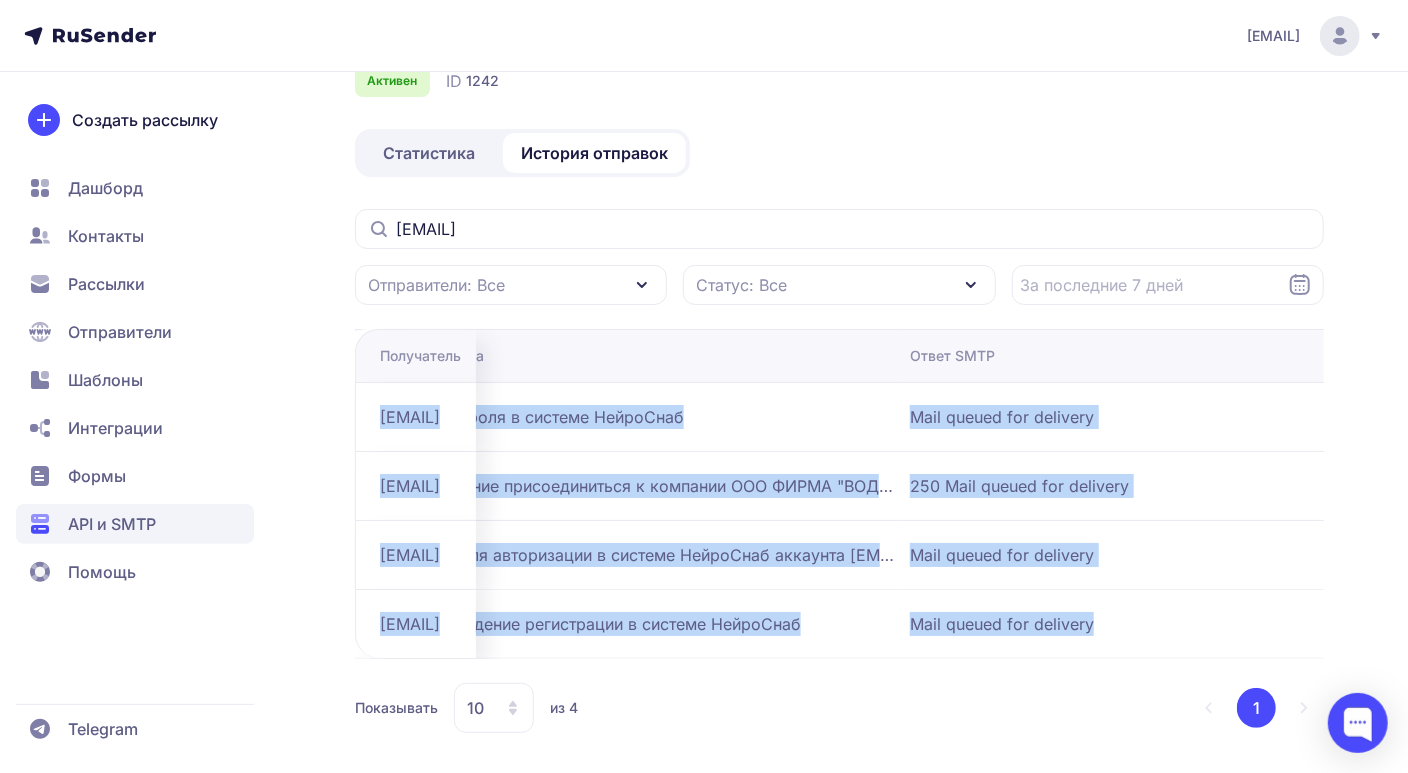 drag, startPoint x: 363, startPoint y: 410, endPoint x: 1337, endPoint y: 618, distance: 995.96185 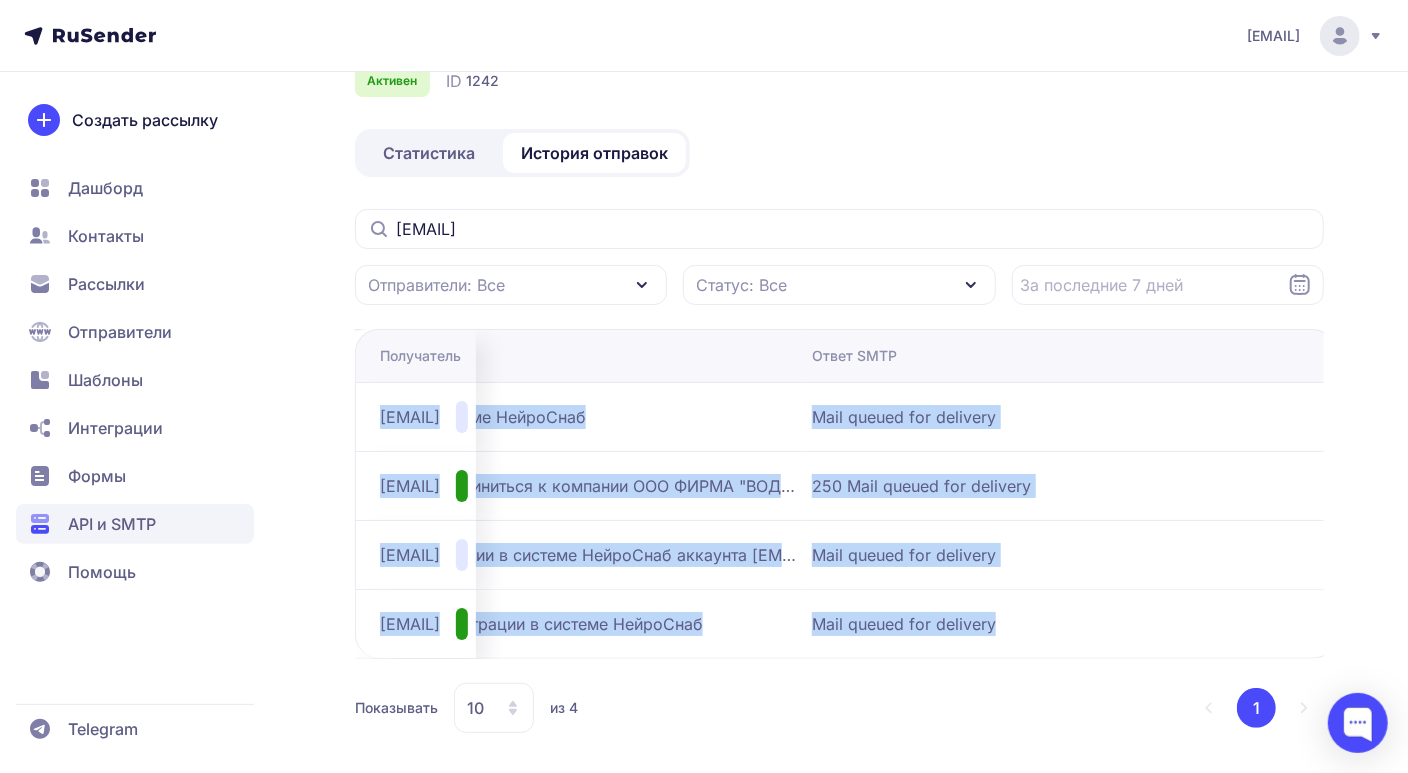 click on "neurosnab.ru Активен  ID  1242 Статистика История отправок [EMAIL] Отправители: Все Статус: Все Получатель Статус Дата Тема письма Ответ SMTP [EMAIL] Доставлено 08.08.2025, 11:35 Сброс пароля в системе НейроСнаб Mail queued for delivery [EMAIL] Кликнул 08.08.2025, 09:32 Приглашение присоединиться к компании ООО ФИРМА "ВОДОКОМФОРТ" на онлайн-сервисе автоматизации процесса закупок "НейроСнаб". 250 Mail queued for delivery [EMAIL] Доставлено 25.07.2025, 16:26 Данные для авторизации в системе НейроСнаб аккаунта [EMAIL] Mail queued for delivery [EMAIL] Кликнул 25.07.2025, 16:26 Mail queued for delivery 10 из 4" at bounding box center (704, 393) 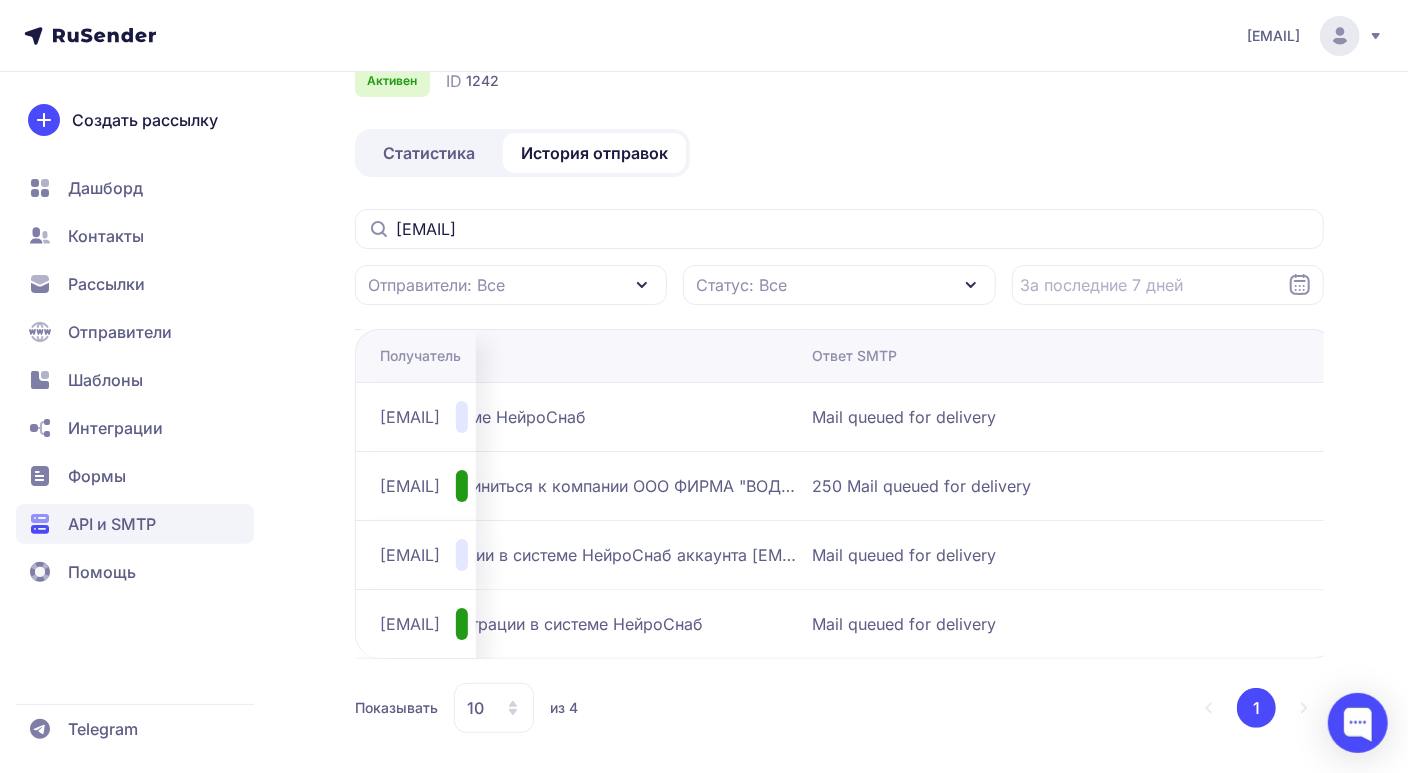 drag, startPoint x: 696, startPoint y: 343, endPoint x: 882, endPoint y: 413, distance: 198.73601 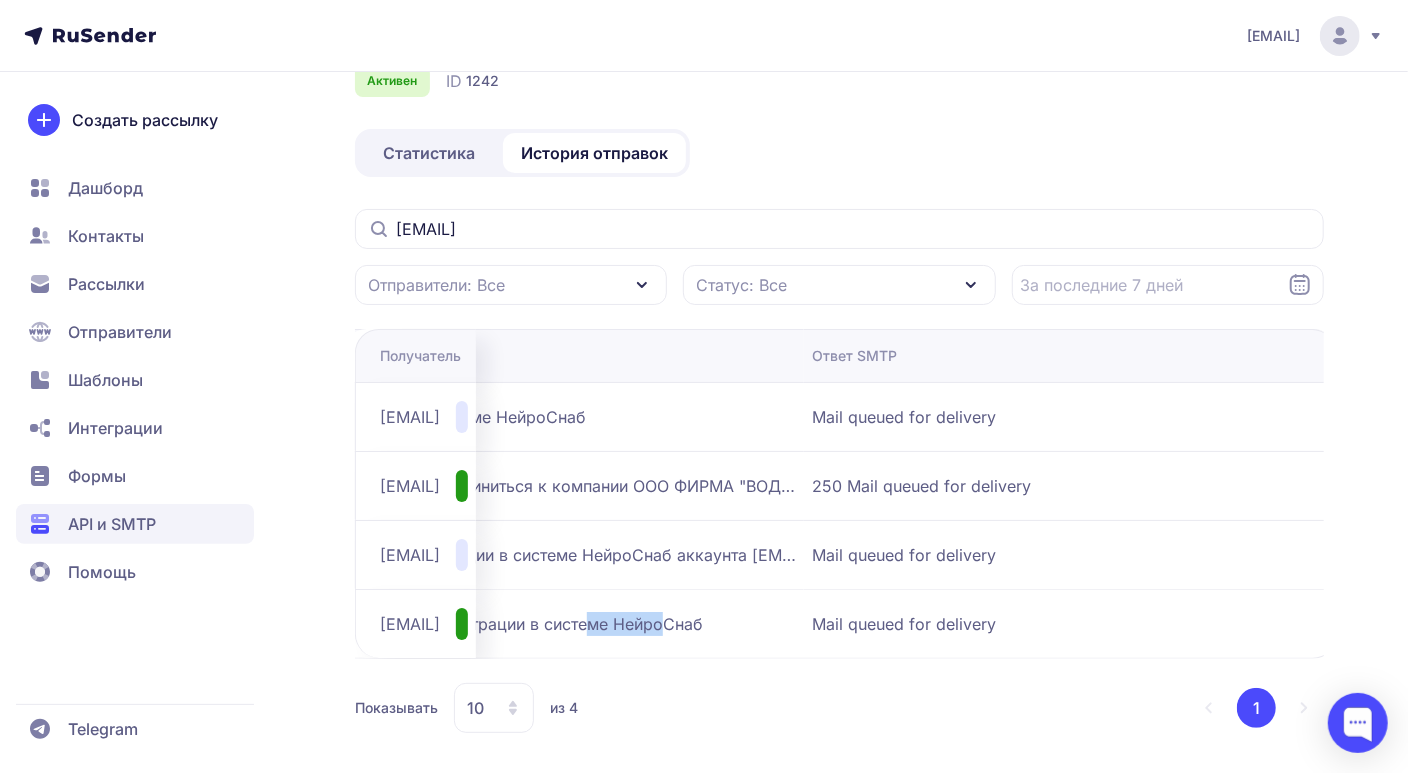 drag, startPoint x: 736, startPoint y: 632, endPoint x: 803, endPoint y: 618, distance: 68.44706 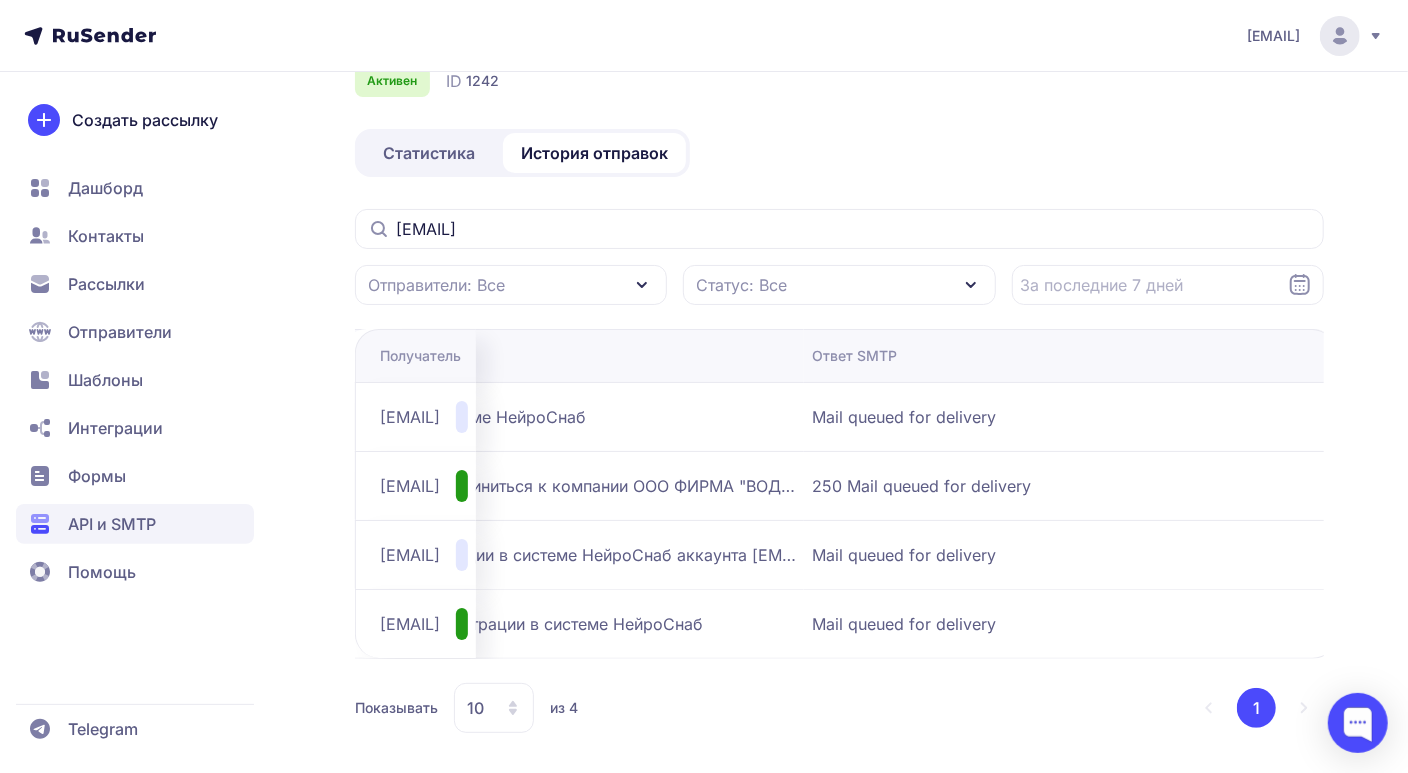 click on "Подтверждение регистрации в системе НейроСнаб" 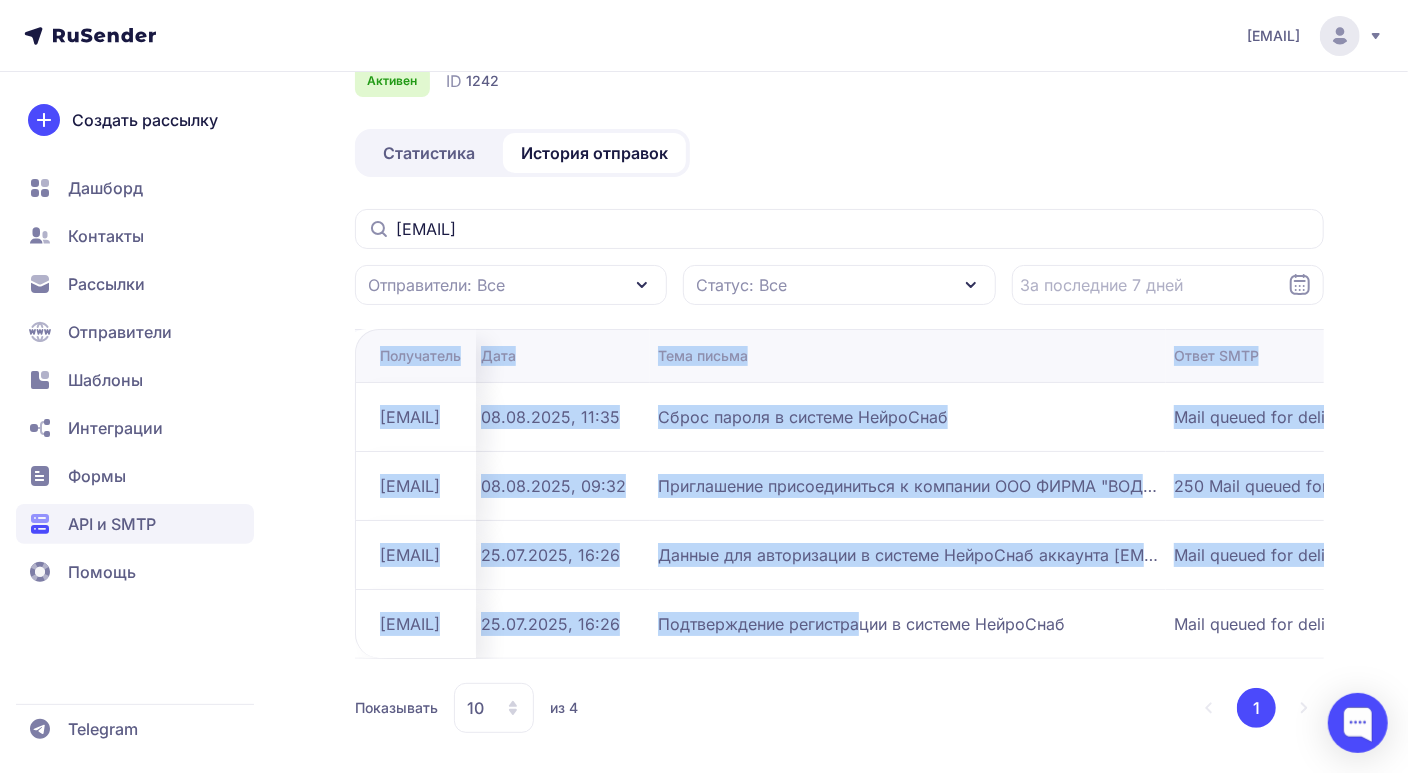 scroll, scrollTop: 0, scrollLeft: 0, axis: both 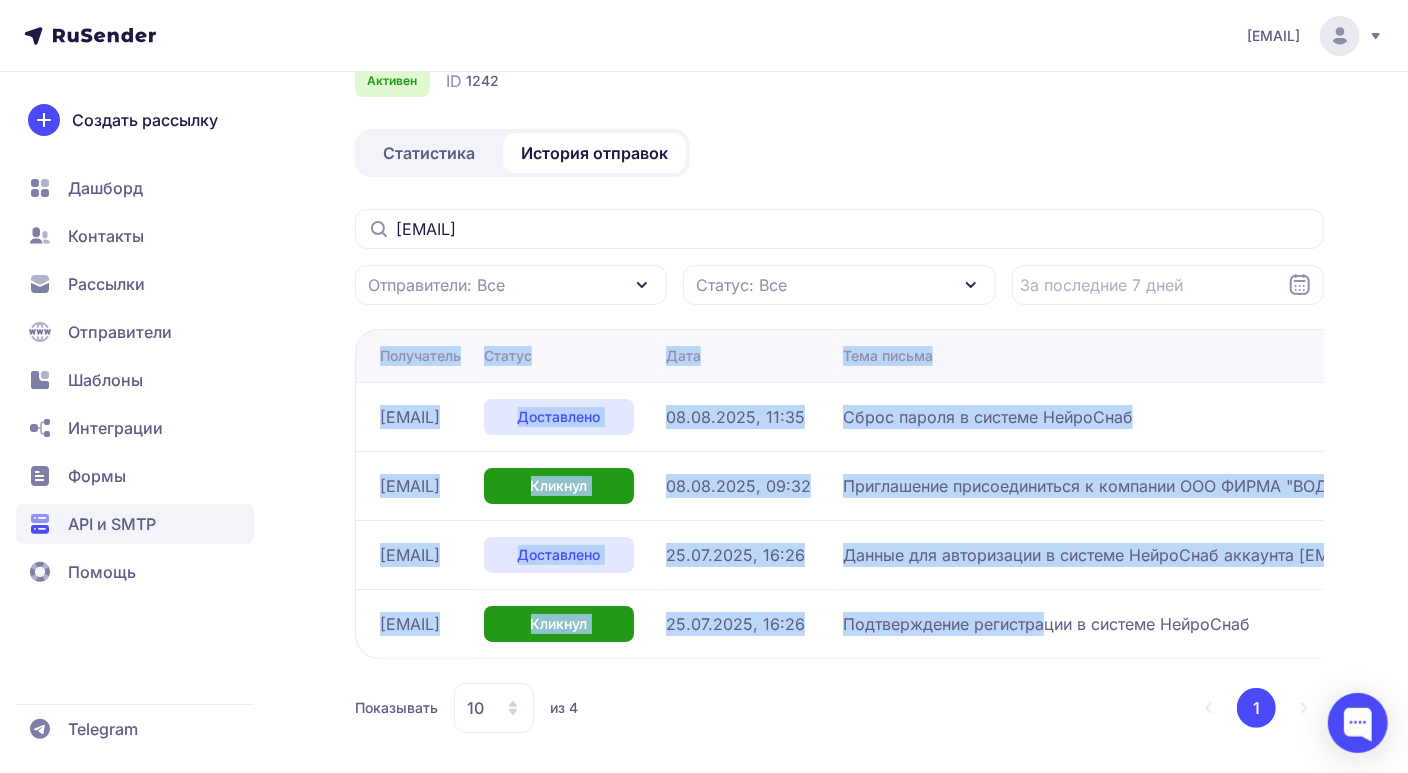 drag, startPoint x: 639, startPoint y: 626, endPoint x: 674, endPoint y: 700, distance: 81.859634 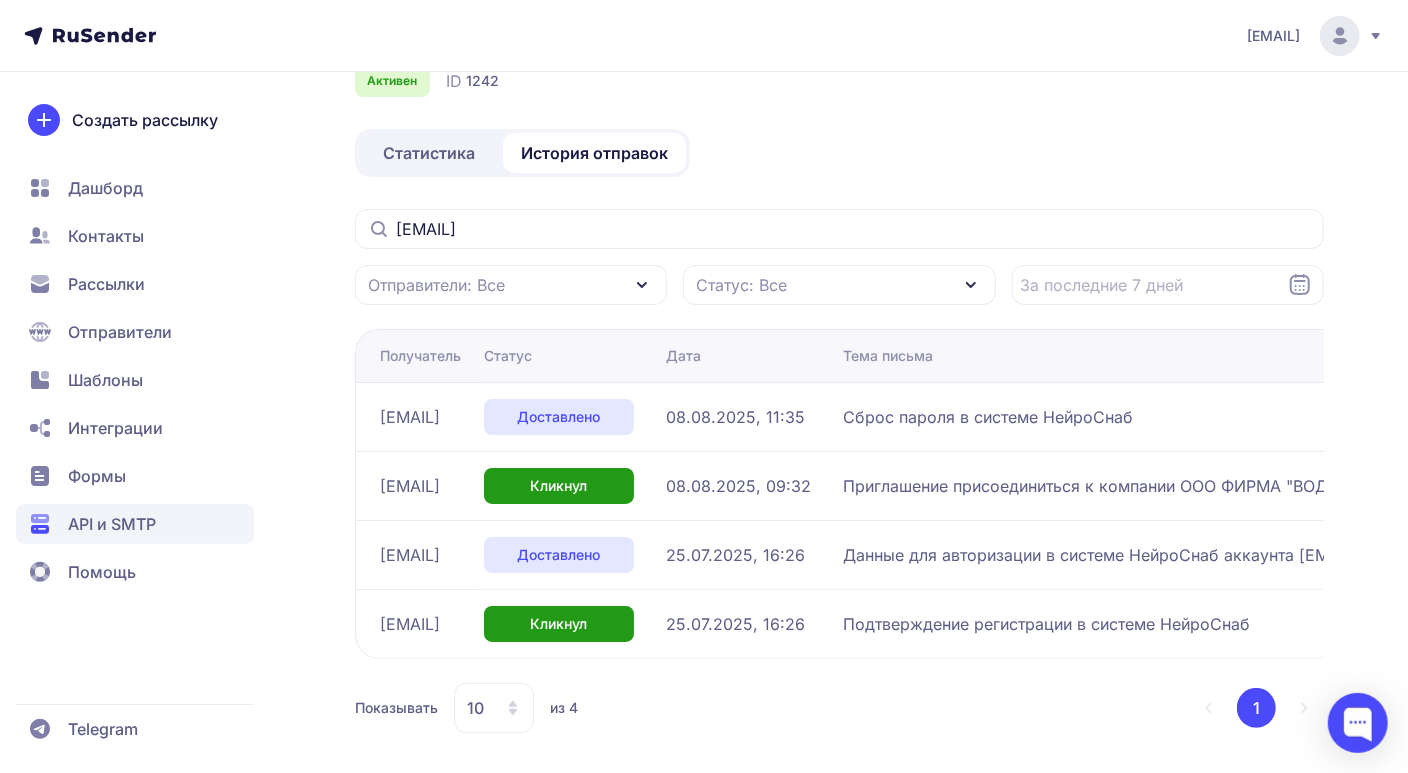 click on "Показывать 10 из 4 1" at bounding box center (839, 708) 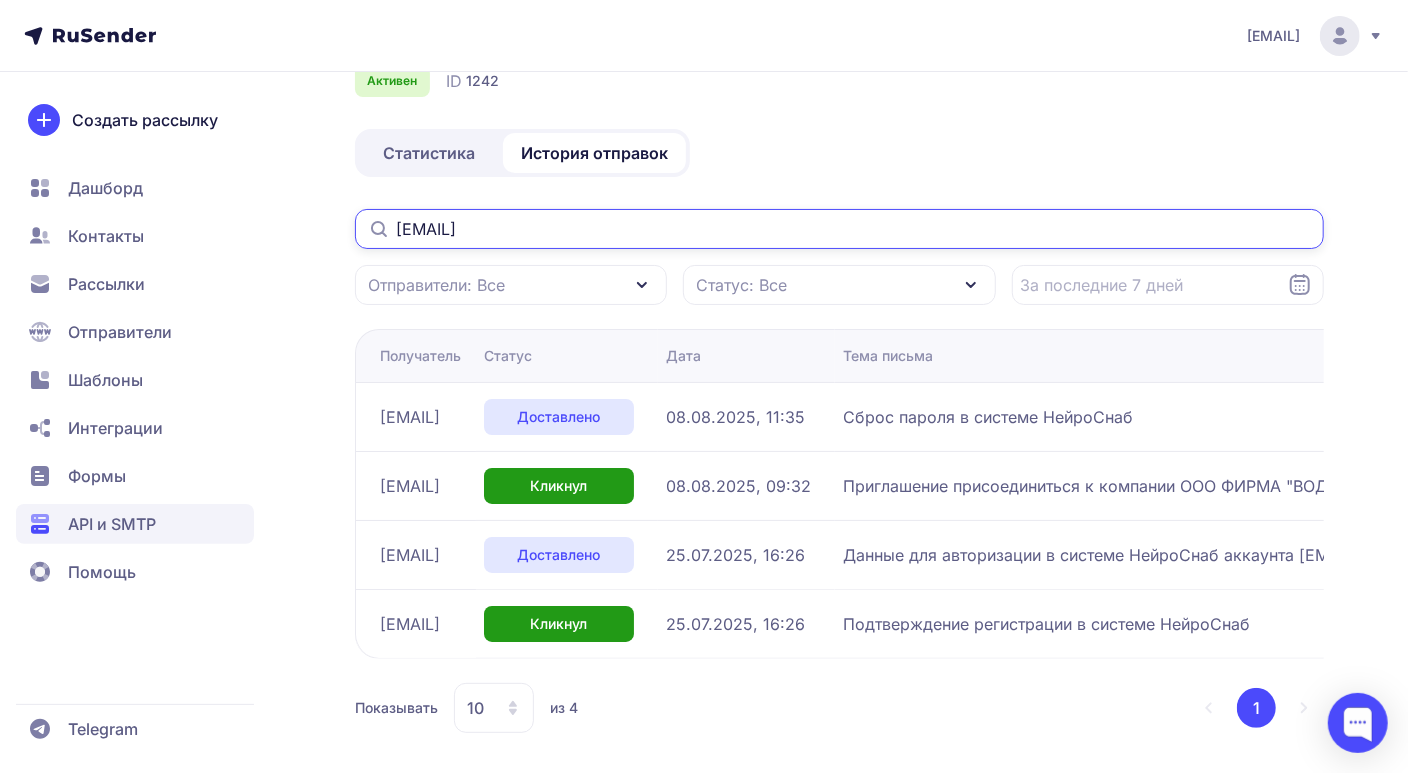 drag, startPoint x: 634, startPoint y: 223, endPoint x: 288, endPoint y: 160, distance: 351.68878 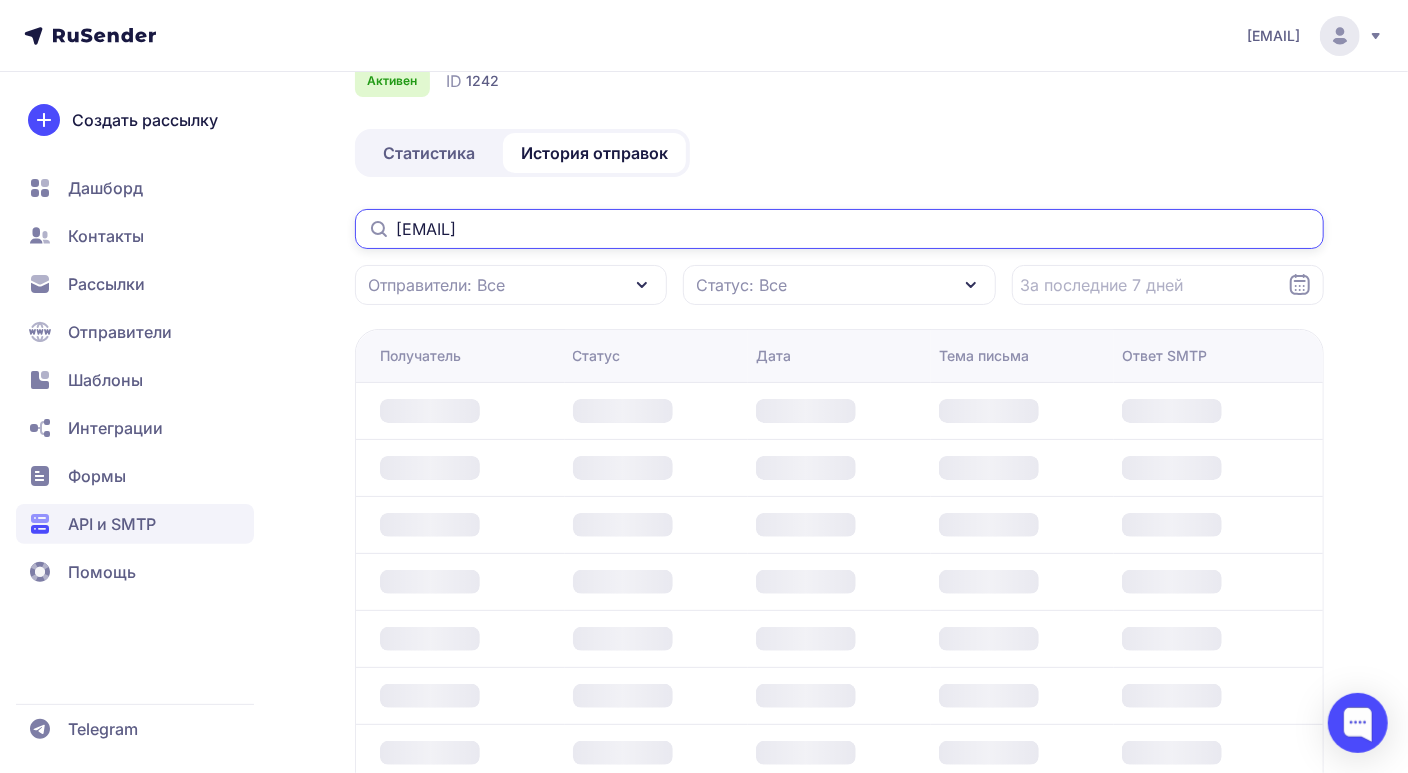 type on "[EMAIL]" 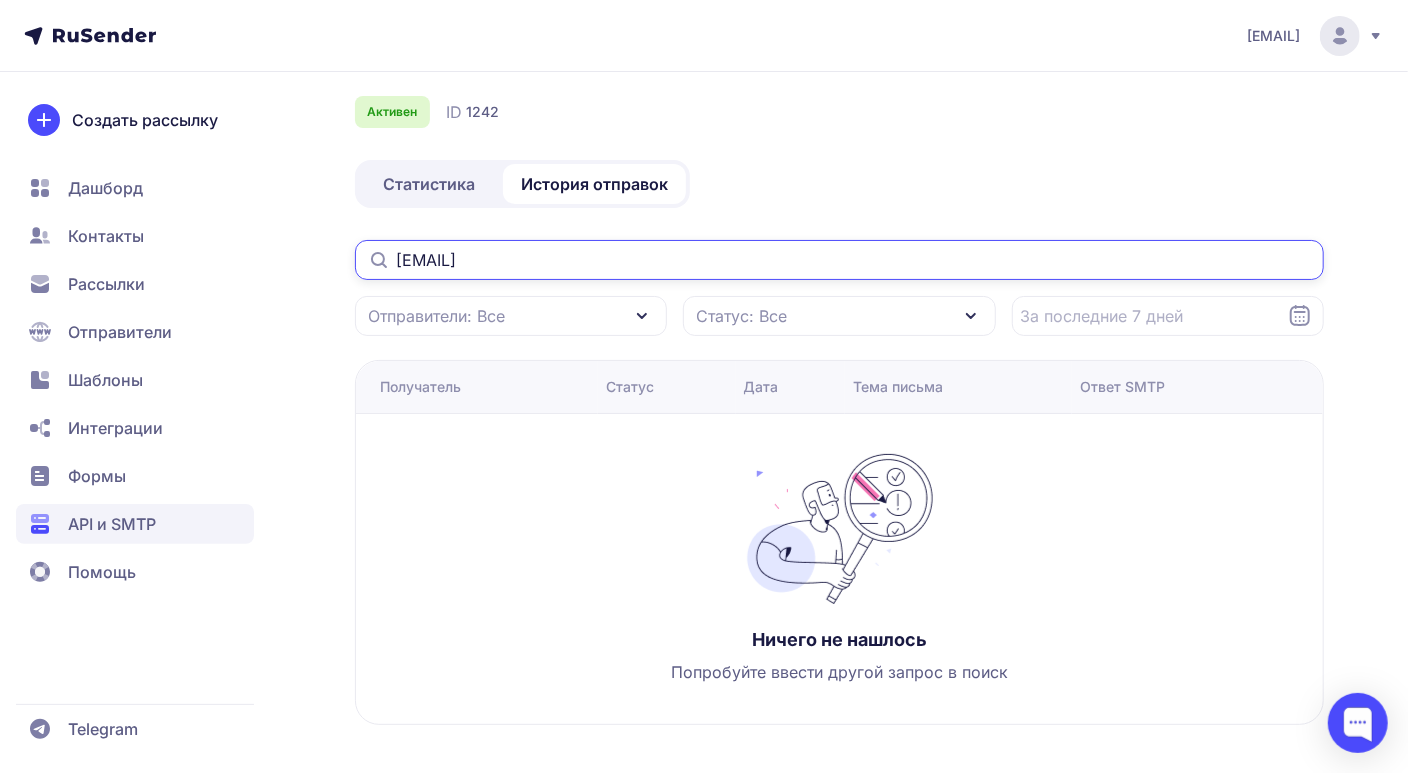 scroll, scrollTop: 0, scrollLeft: 0, axis: both 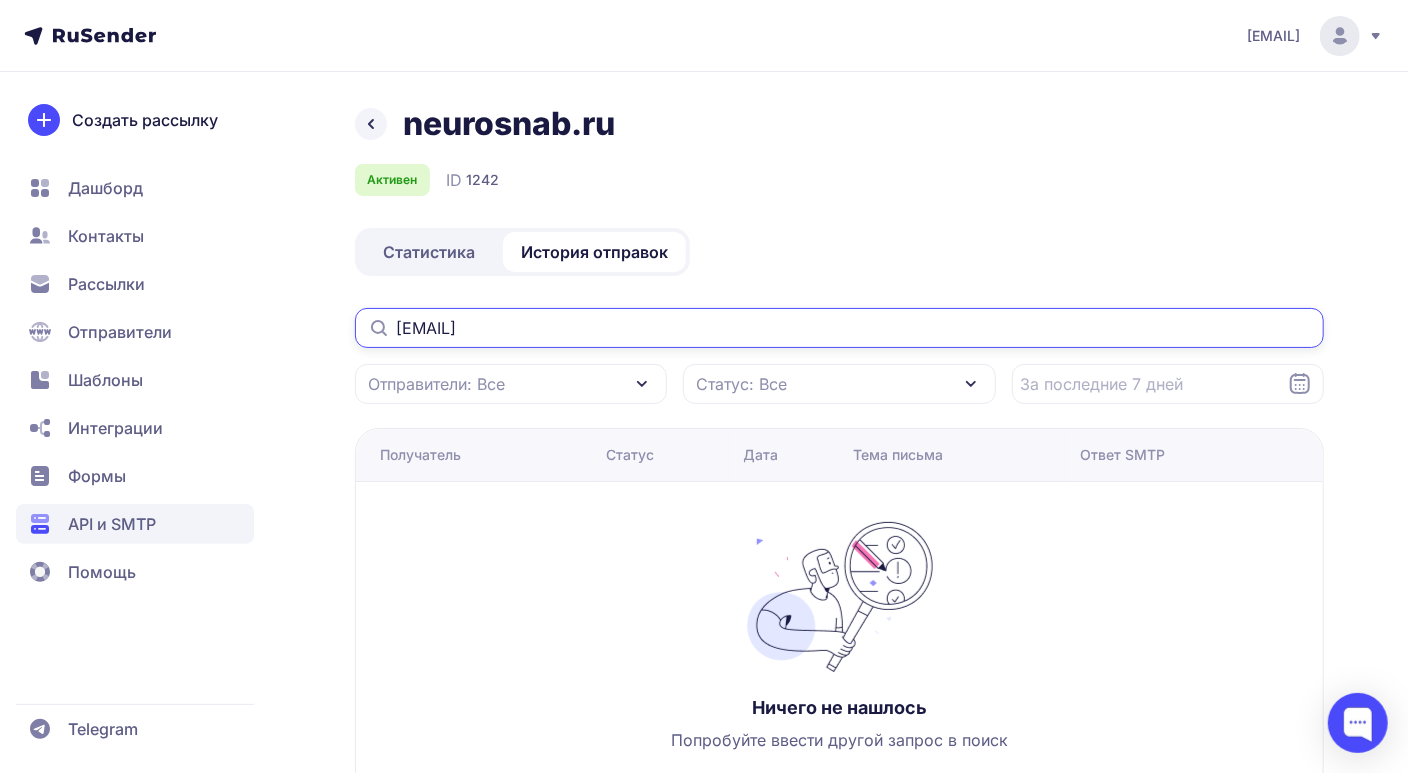 drag, startPoint x: 668, startPoint y: 325, endPoint x: 168, endPoint y: 250, distance: 505.59372 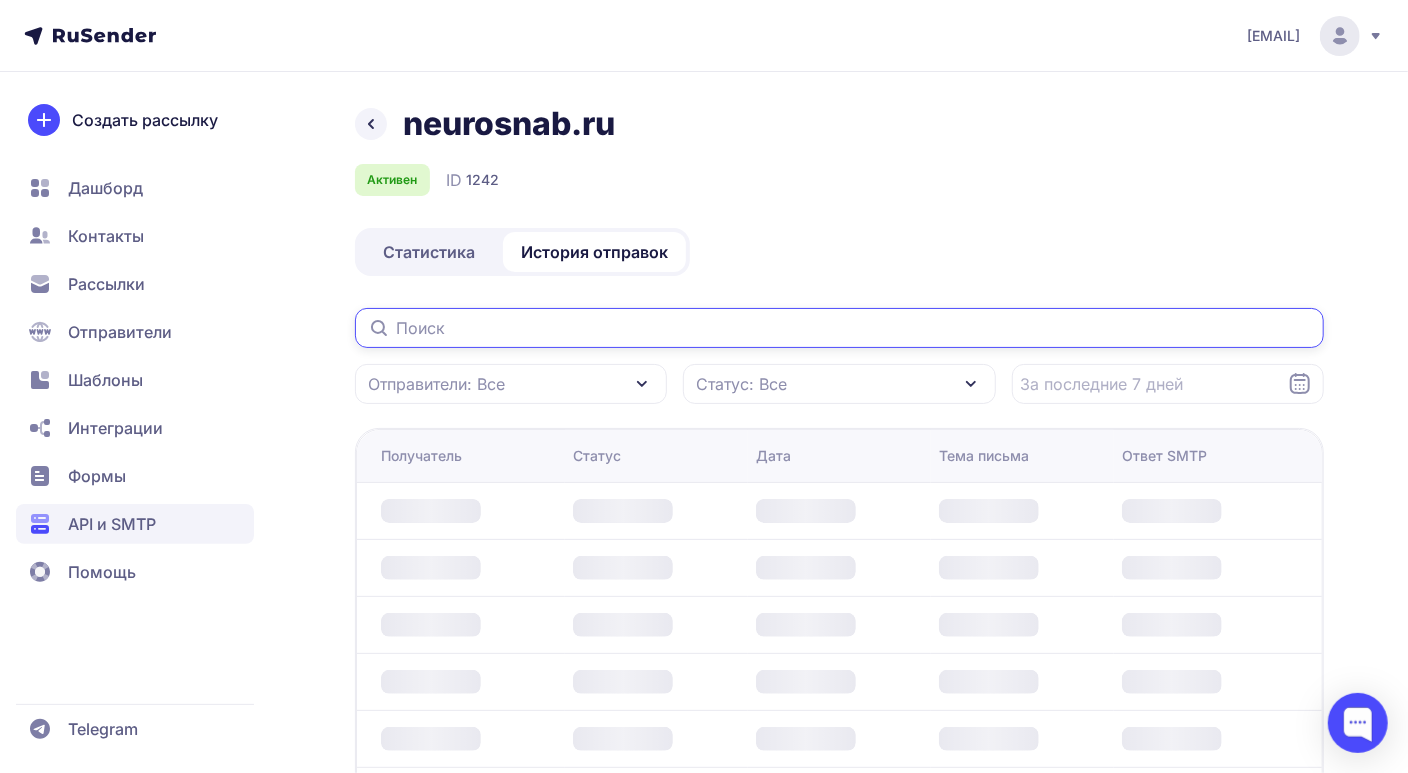 type 